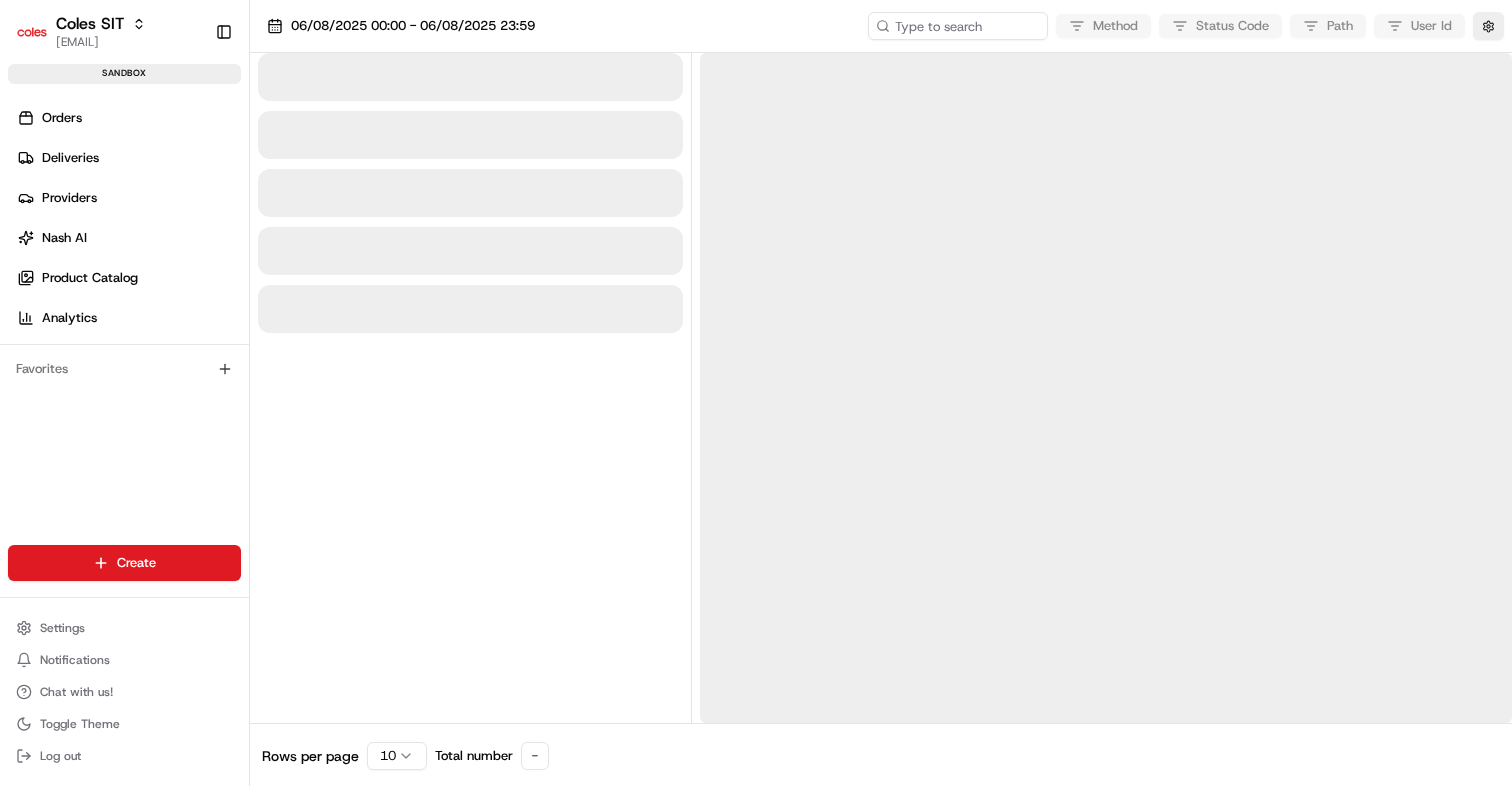 scroll, scrollTop: 0, scrollLeft: 0, axis: both 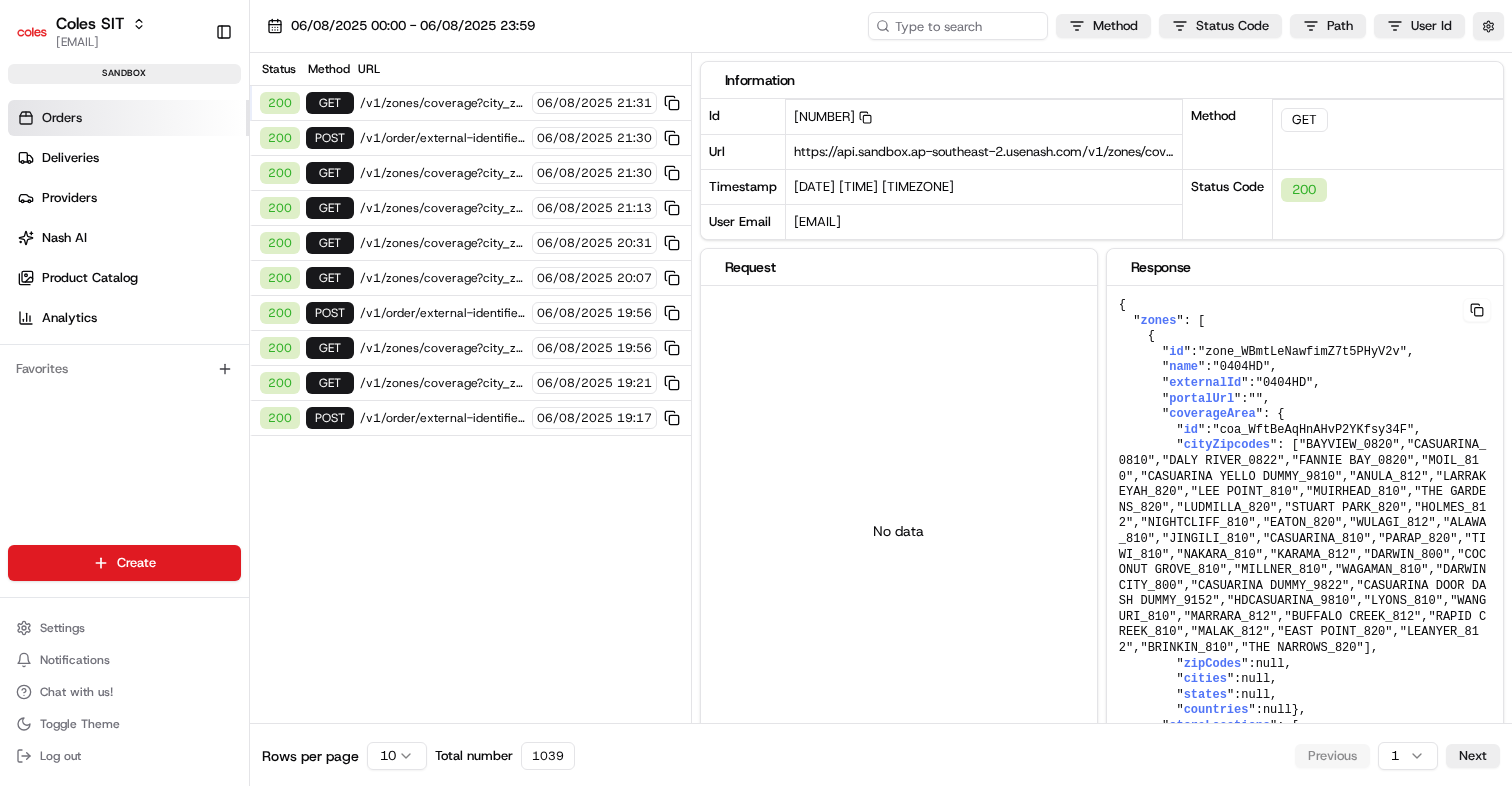 click on "Orders" at bounding box center (128, 118) 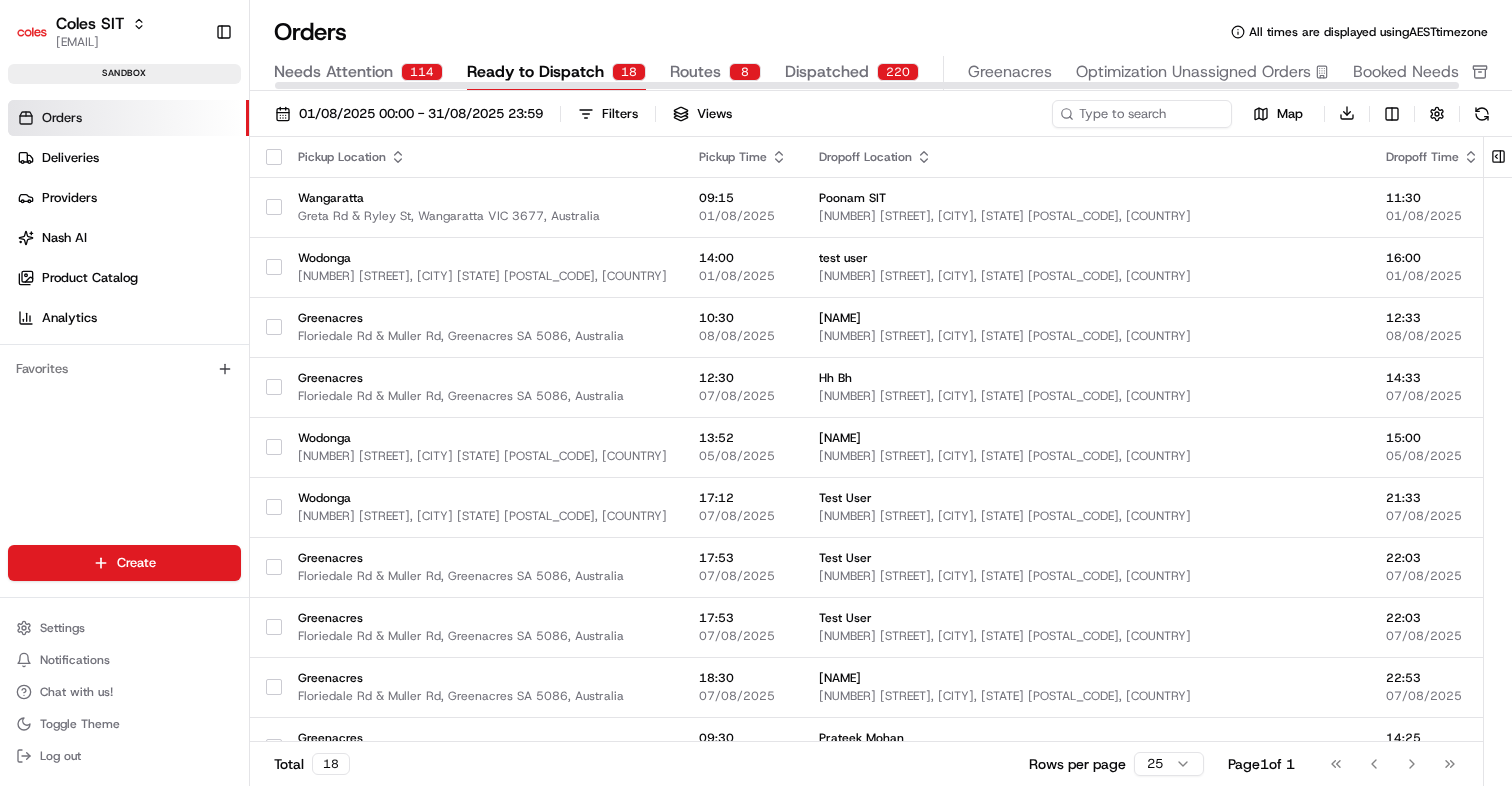 click on "Needs Attention [NUMBER] Ready to Dispatch [NUMBER] Routes [NUMBER] Dispatched [NUMBER] [CITY] Optimization Unassigned Orders Booked Needs Attention" at bounding box center (933, 73) 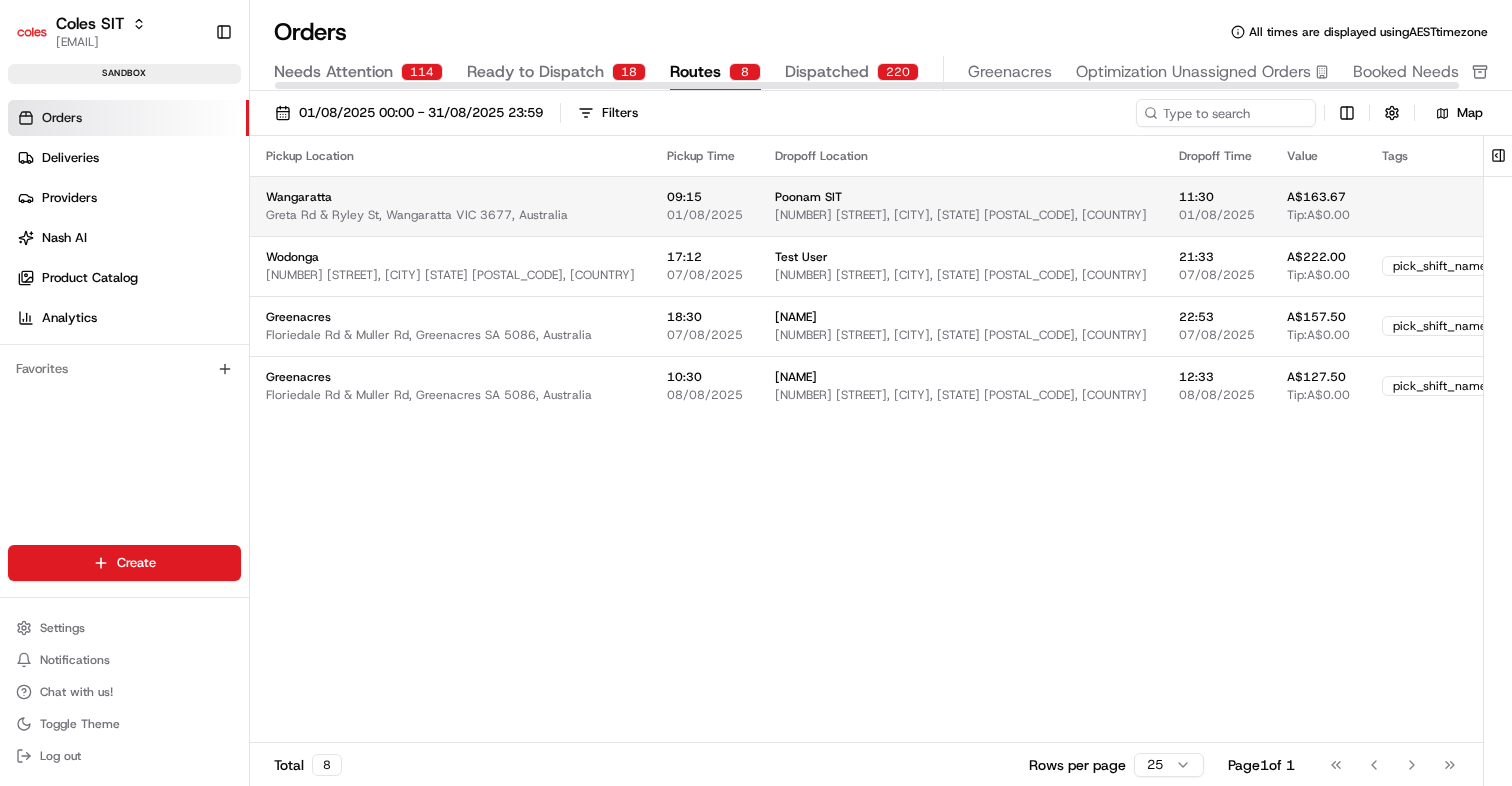 click on "[NAME] [NUMBER] [STREET], [CITY], [STATE] [POSTAL_CODE], [COUNTRY]" at bounding box center [961, 206] 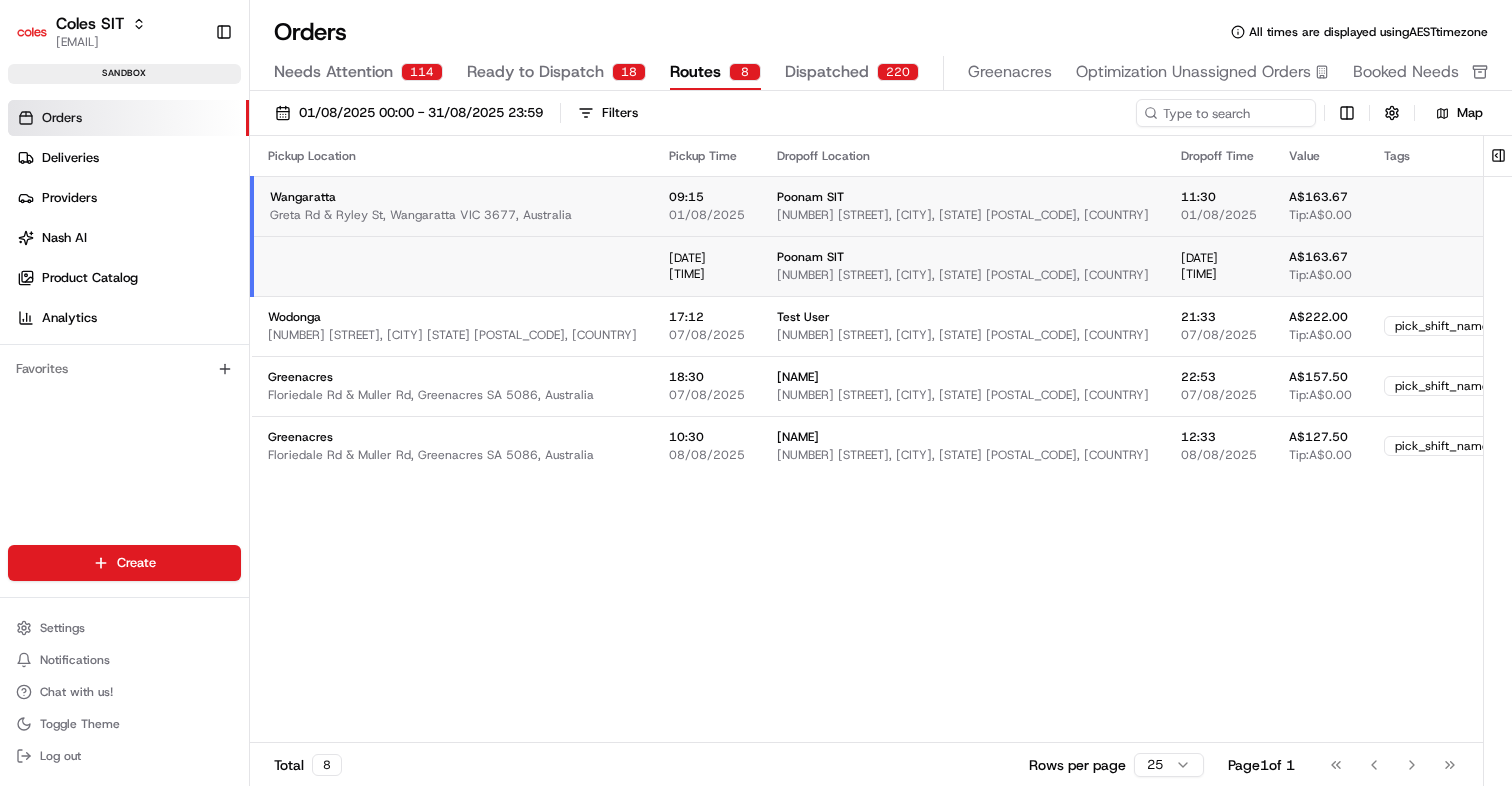 click on "[NAME] [NUMBER] [STREET], [CITY], [STATE] [POSTAL_CODE], [COUNTRY]" at bounding box center [963, 206] 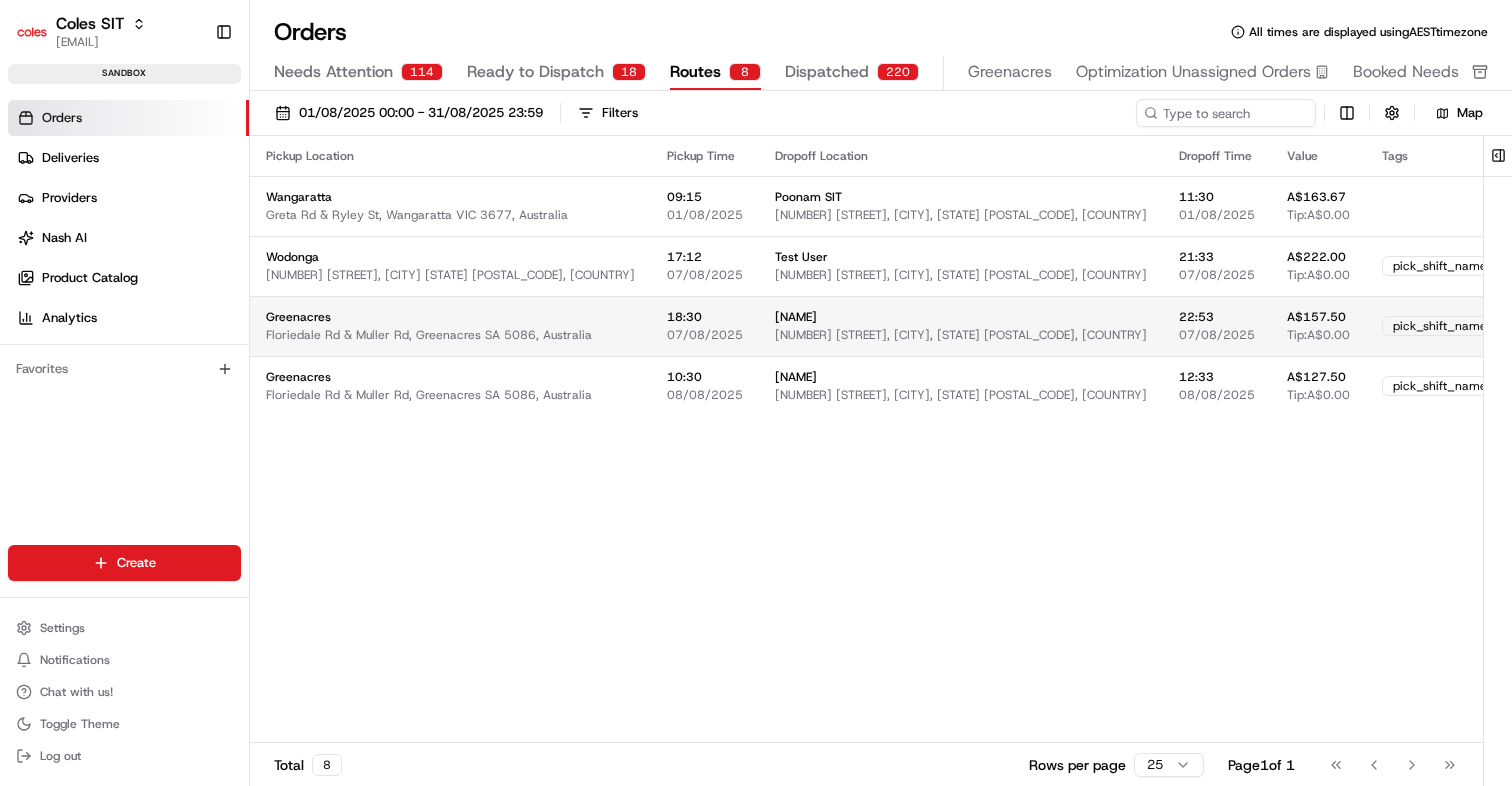 click on "07/08/2025" at bounding box center (1217, 335) 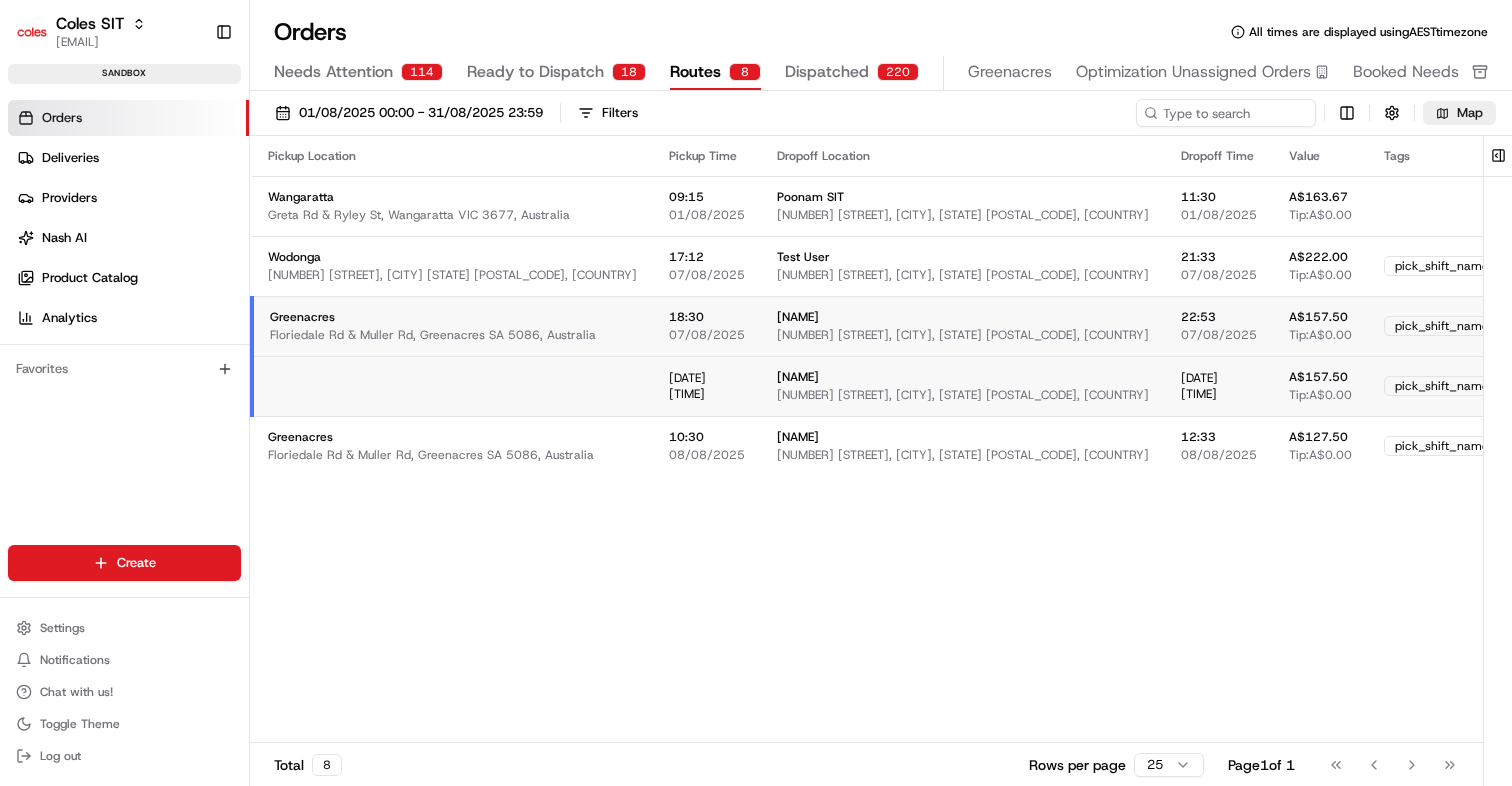 click on "Map" at bounding box center (1459, 113) 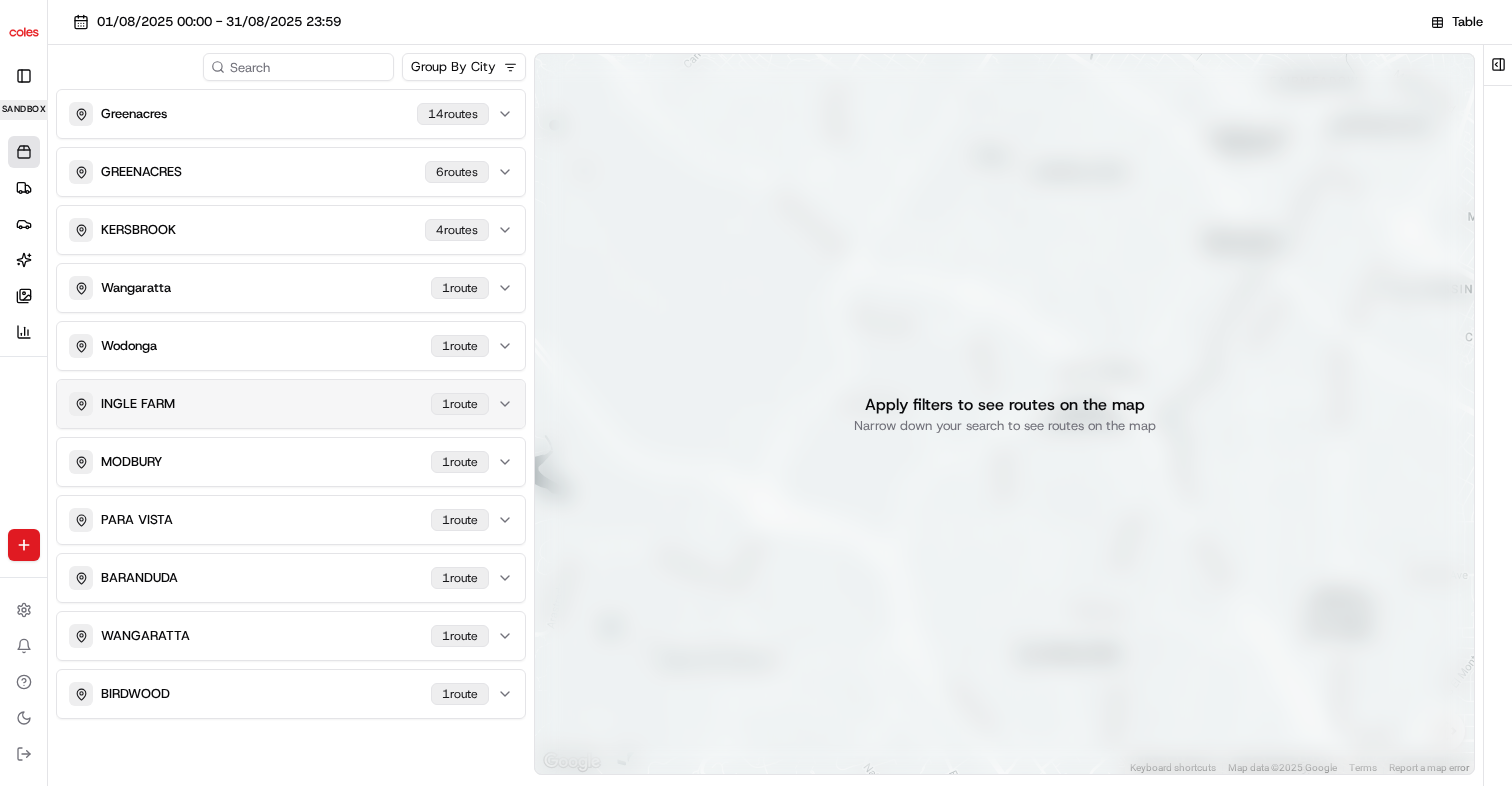 click on "[CITY] [NUMBER] route" at bounding box center (279, 404) 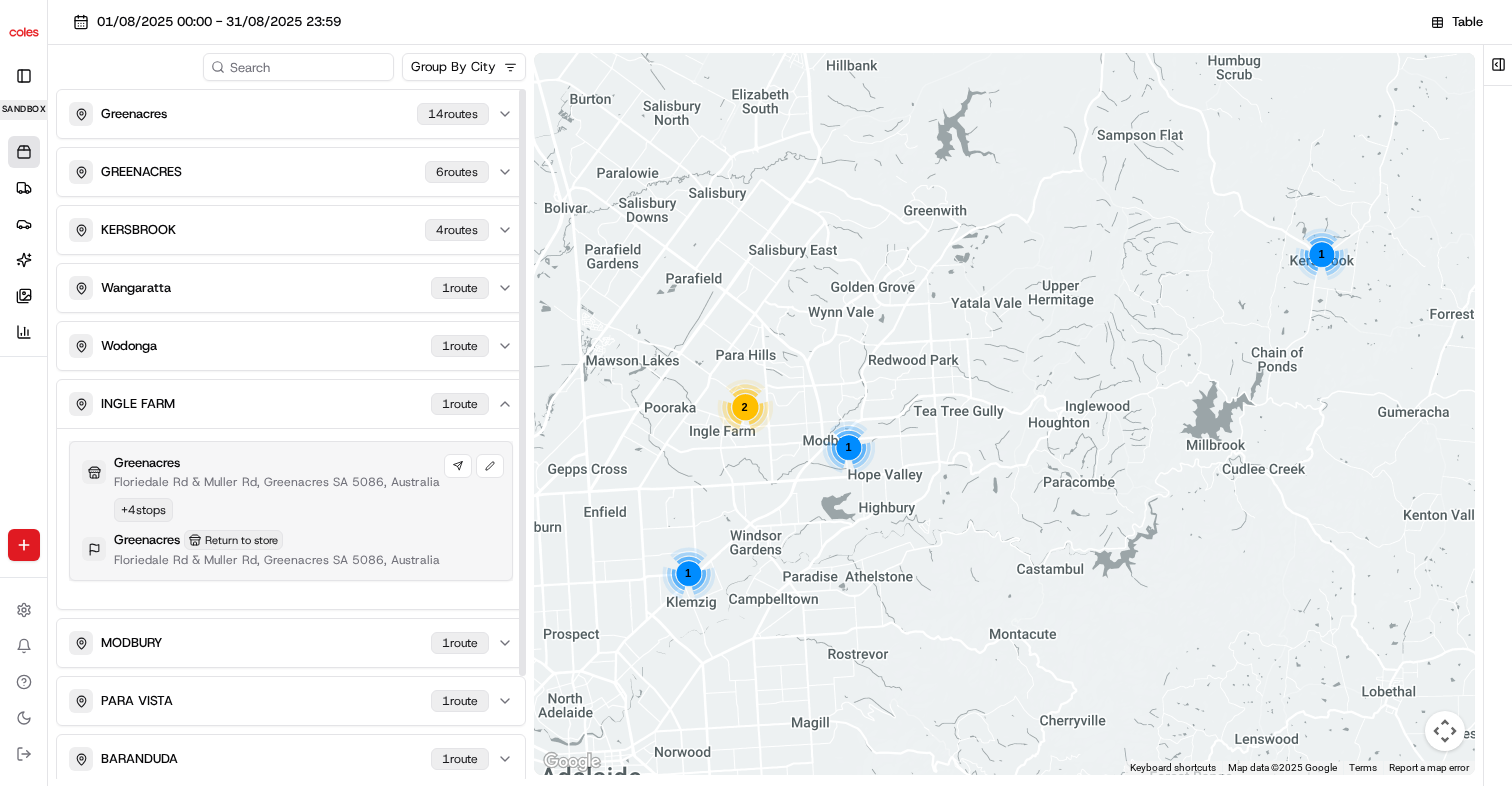 click on "[CITY] [STREET] & [STREET], [CITY] [STATE] [POSTAL_CODE], [COUNTRY] Dispatch Edit + [NUMBER] stops [CITY] Return to store [STREET] & [STREET], [CITY] [STATE] [POSTAL_CODE], [COUNTRY]" at bounding box center [291, 511] 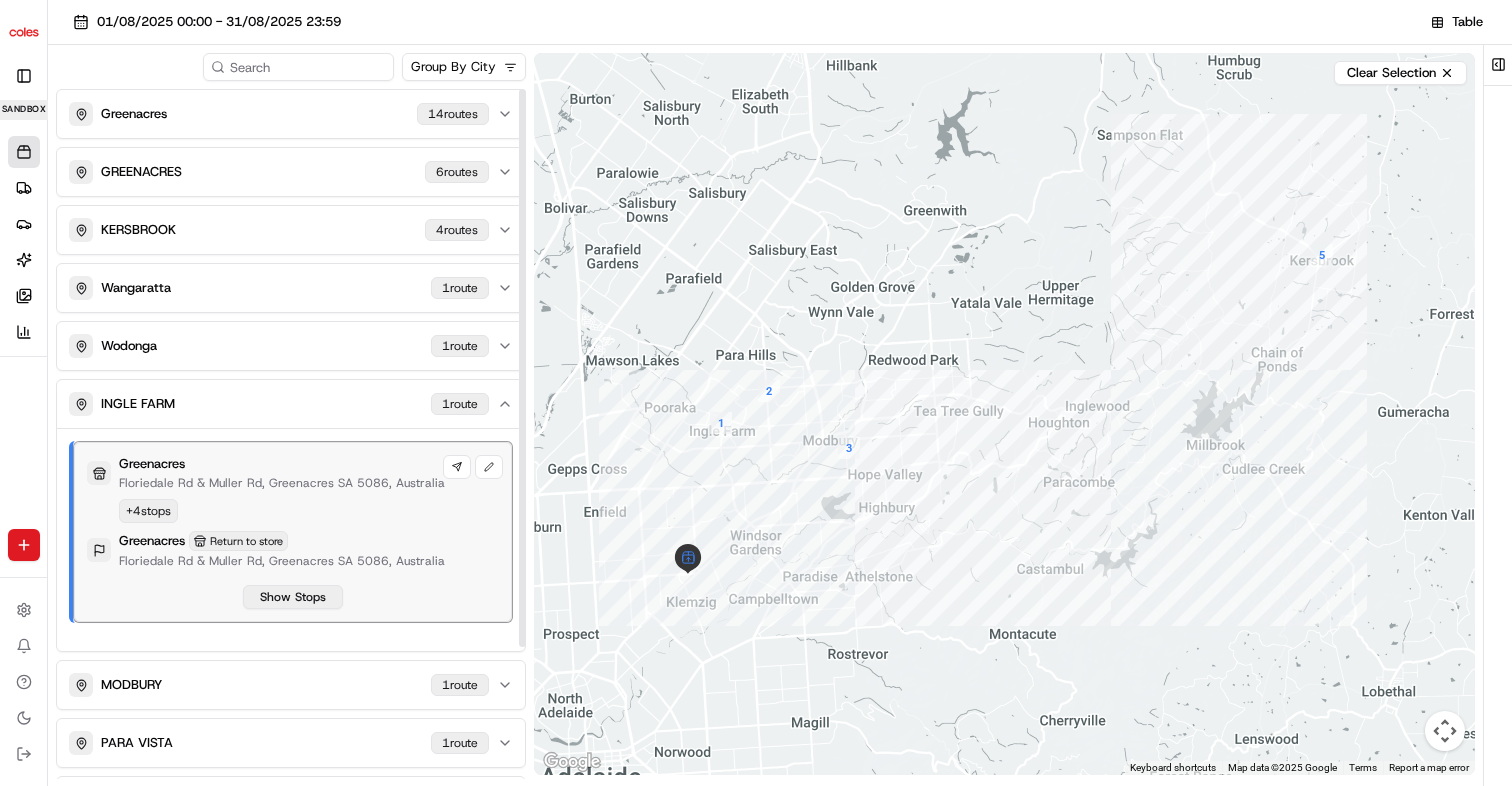 click on "Show Stops" at bounding box center [293, 597] 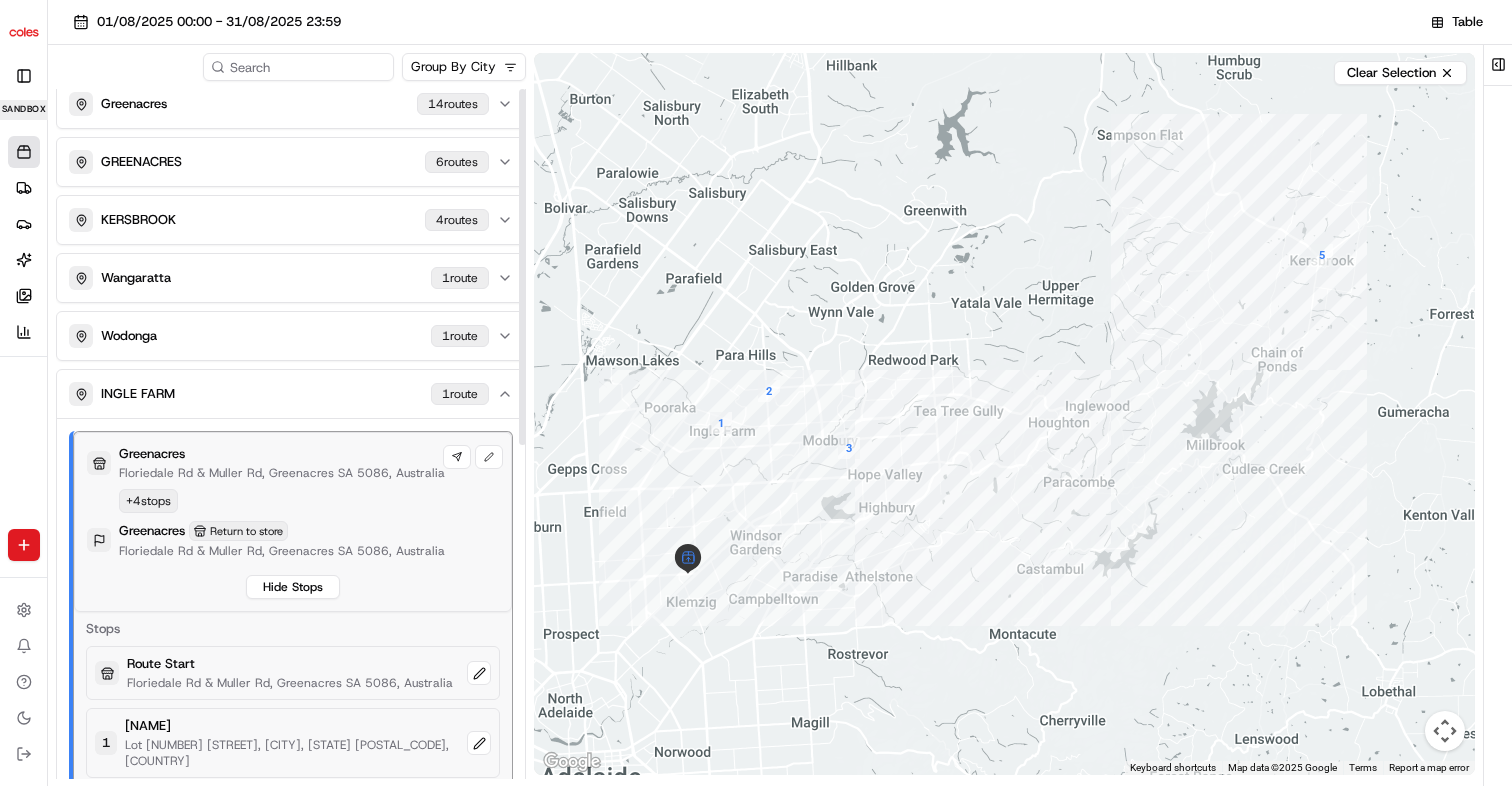 scroll, scrollTop: 0, scrollLeft: 0, axis: both 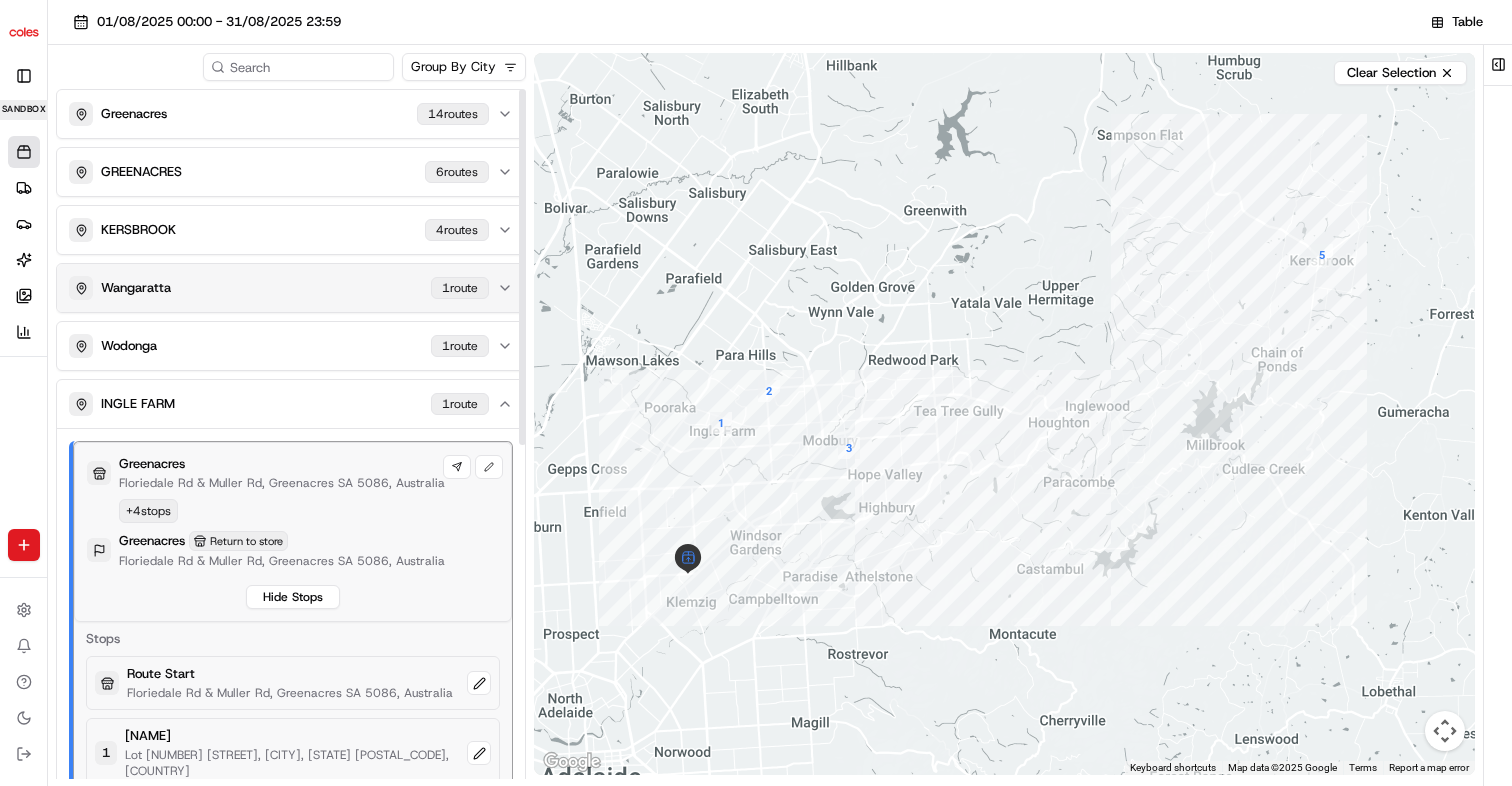click on "Wangaratta 1  route" at bounding box center (291, 288) 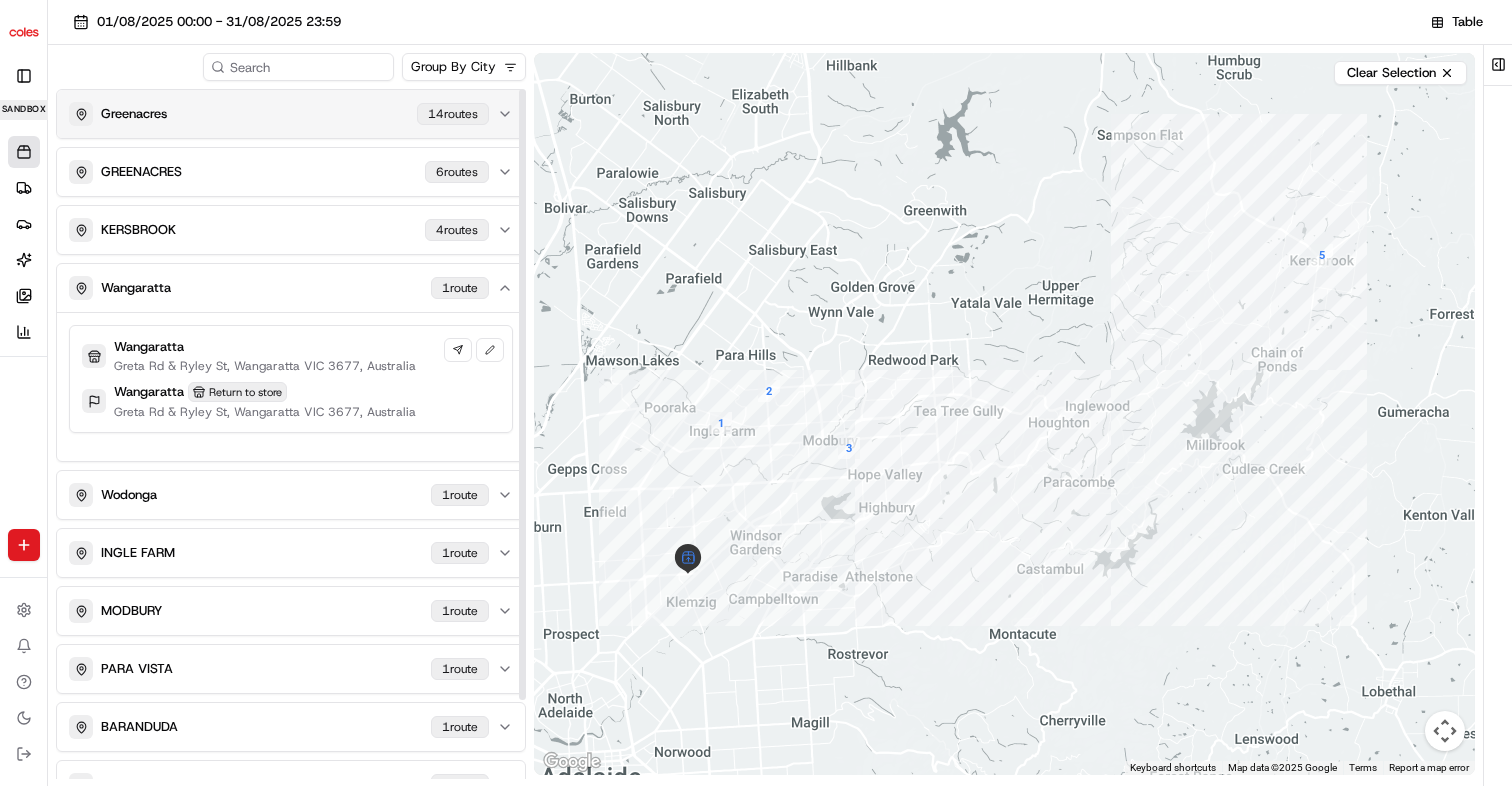 click on "Greenacres" at bounding box center (118, 114) 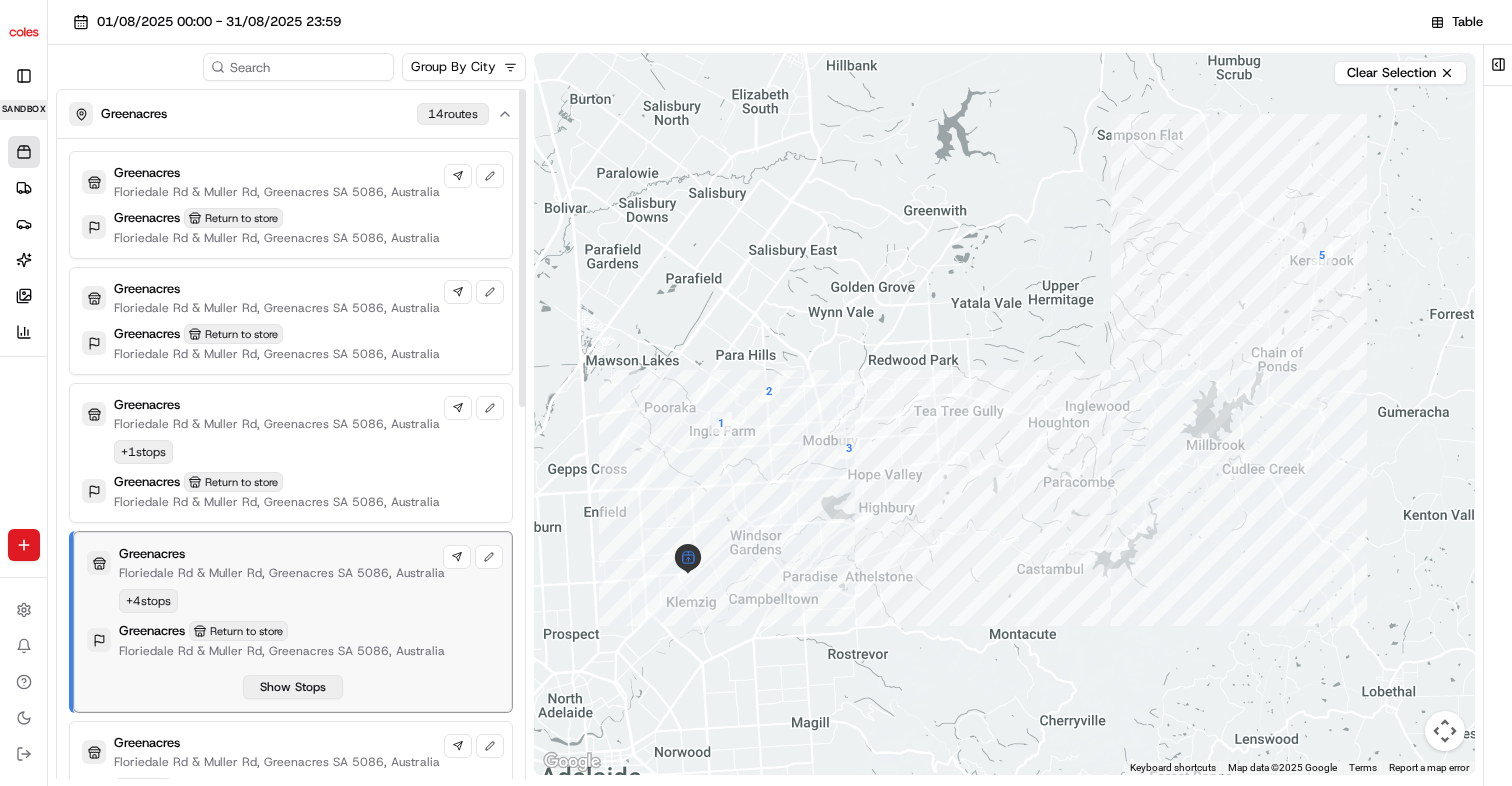 click on "Show Stops" at bounding box center (293, 687) 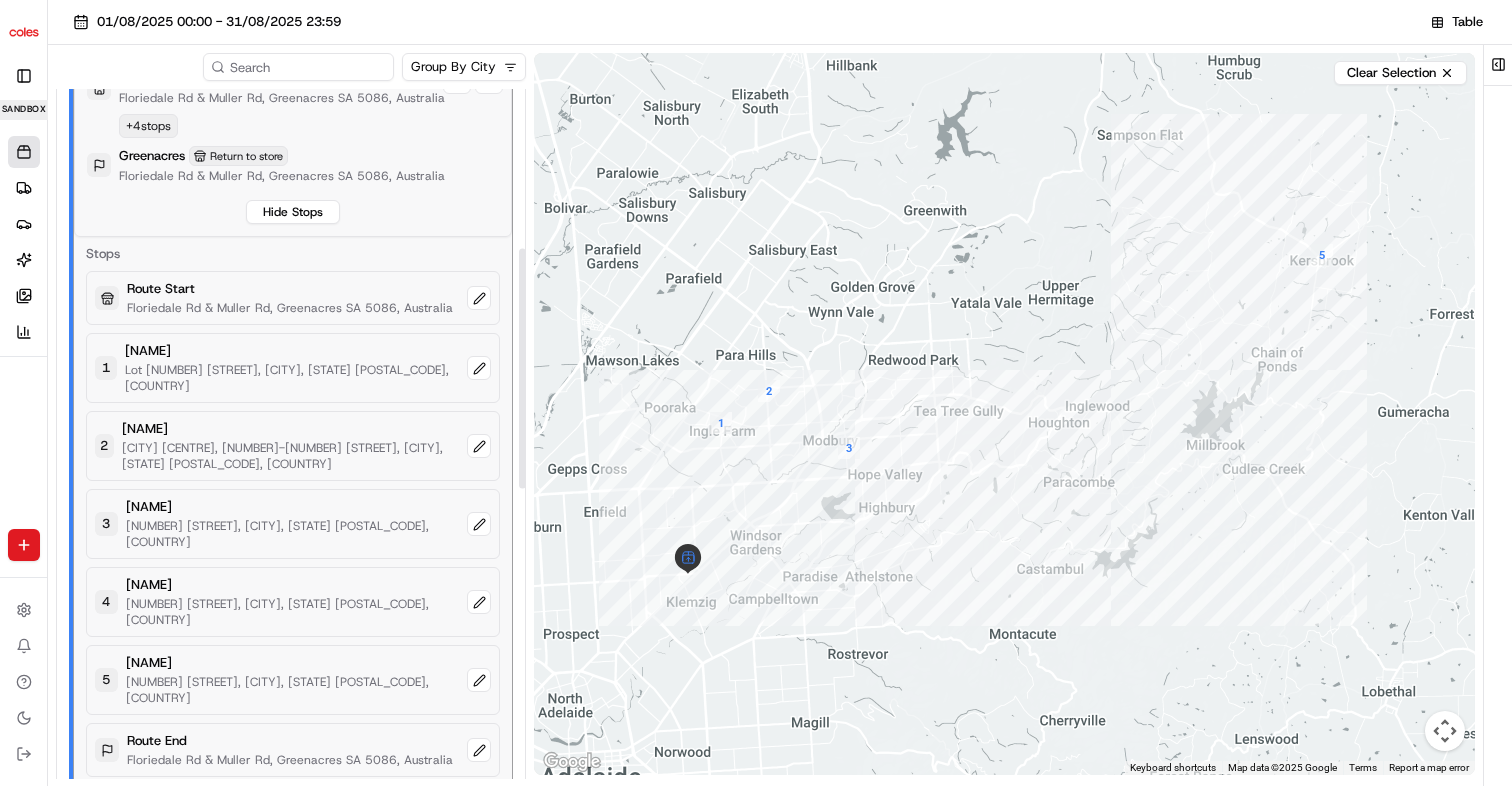 scroll, scrollTop: 0, scrollLeft: 0, axis: both 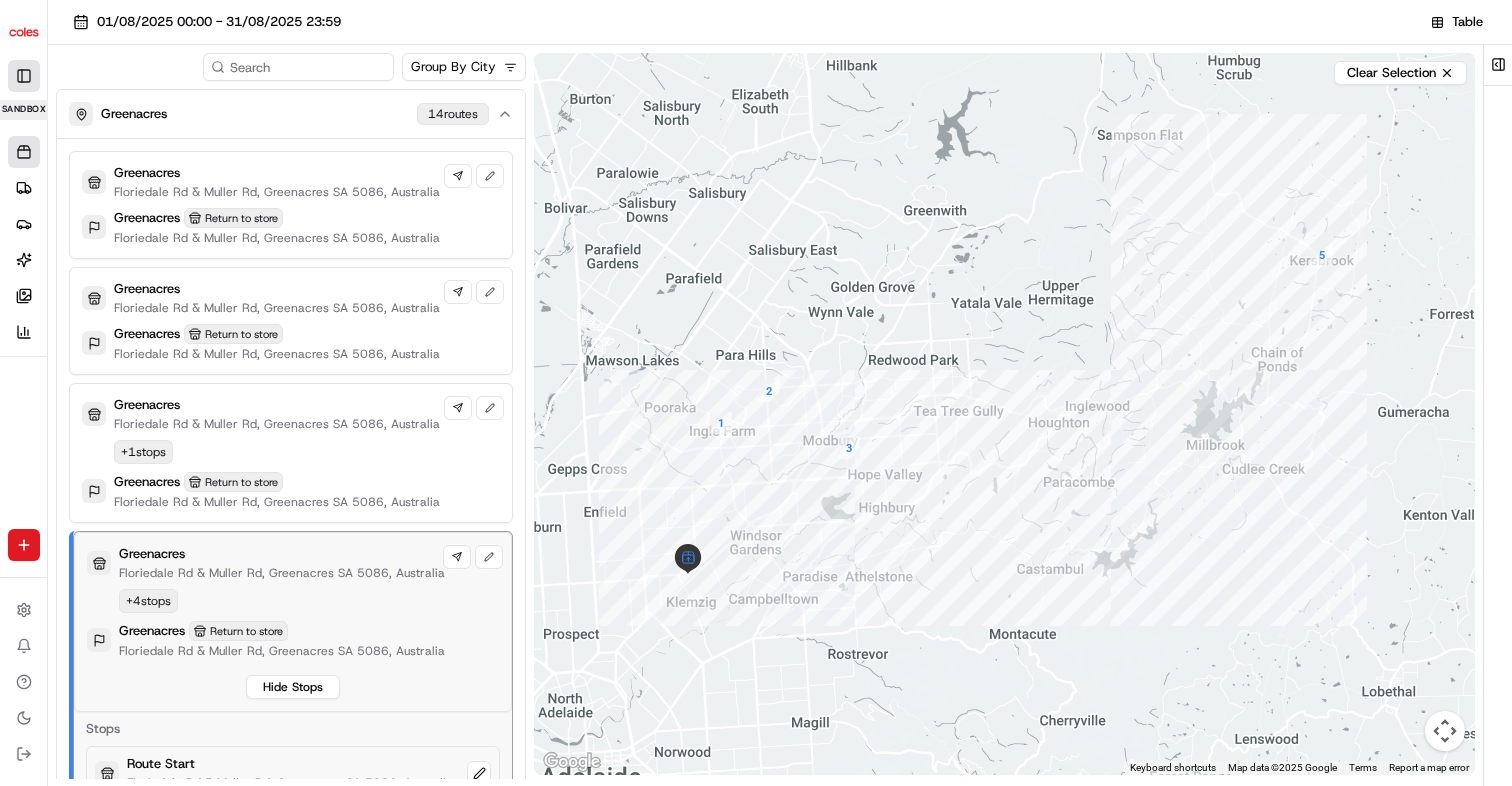 click on "Toggle Sidebar" at bounding box center [24, 76] 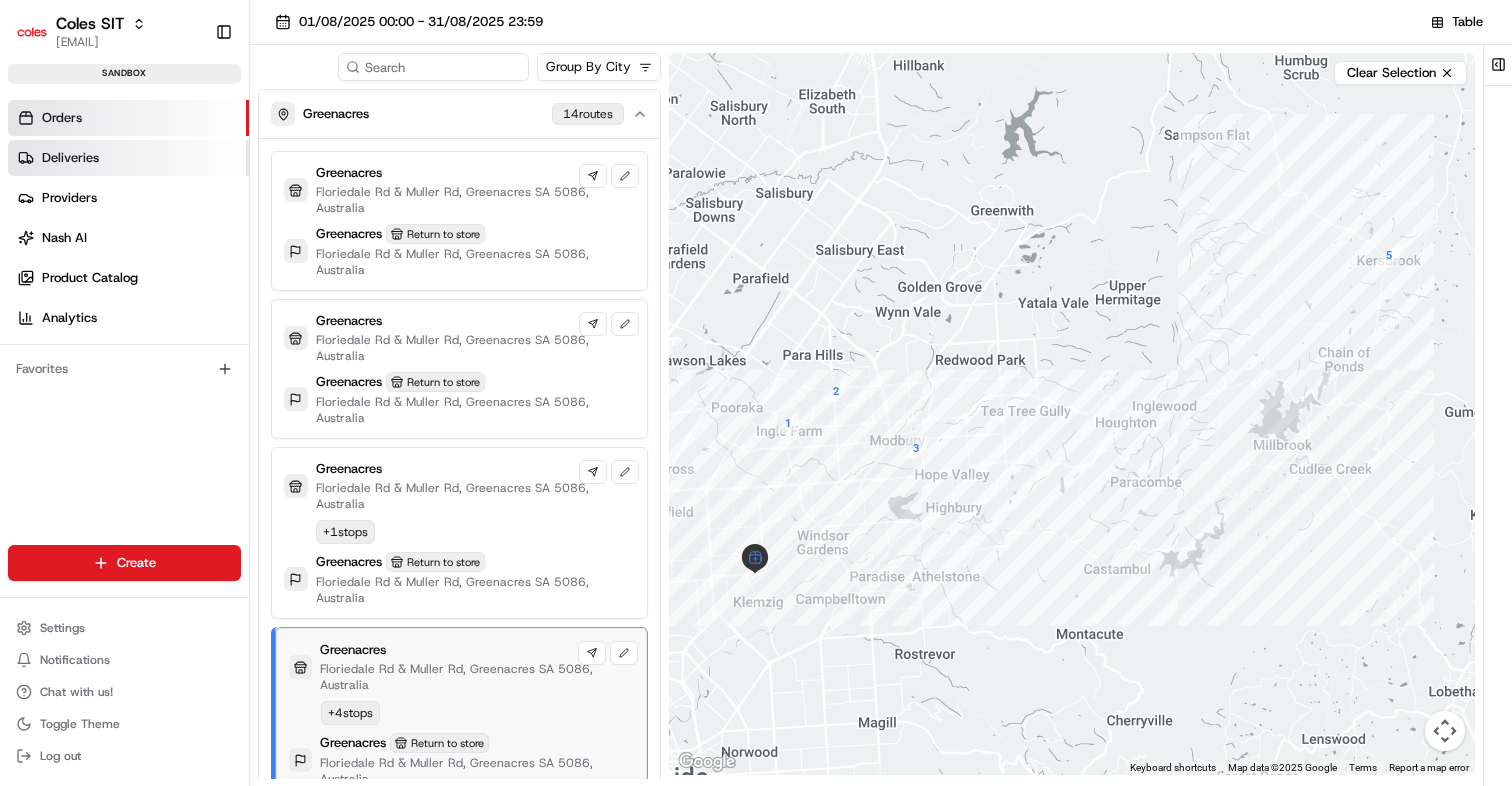 click on "Deliveries" at bounding box center [70, 158] 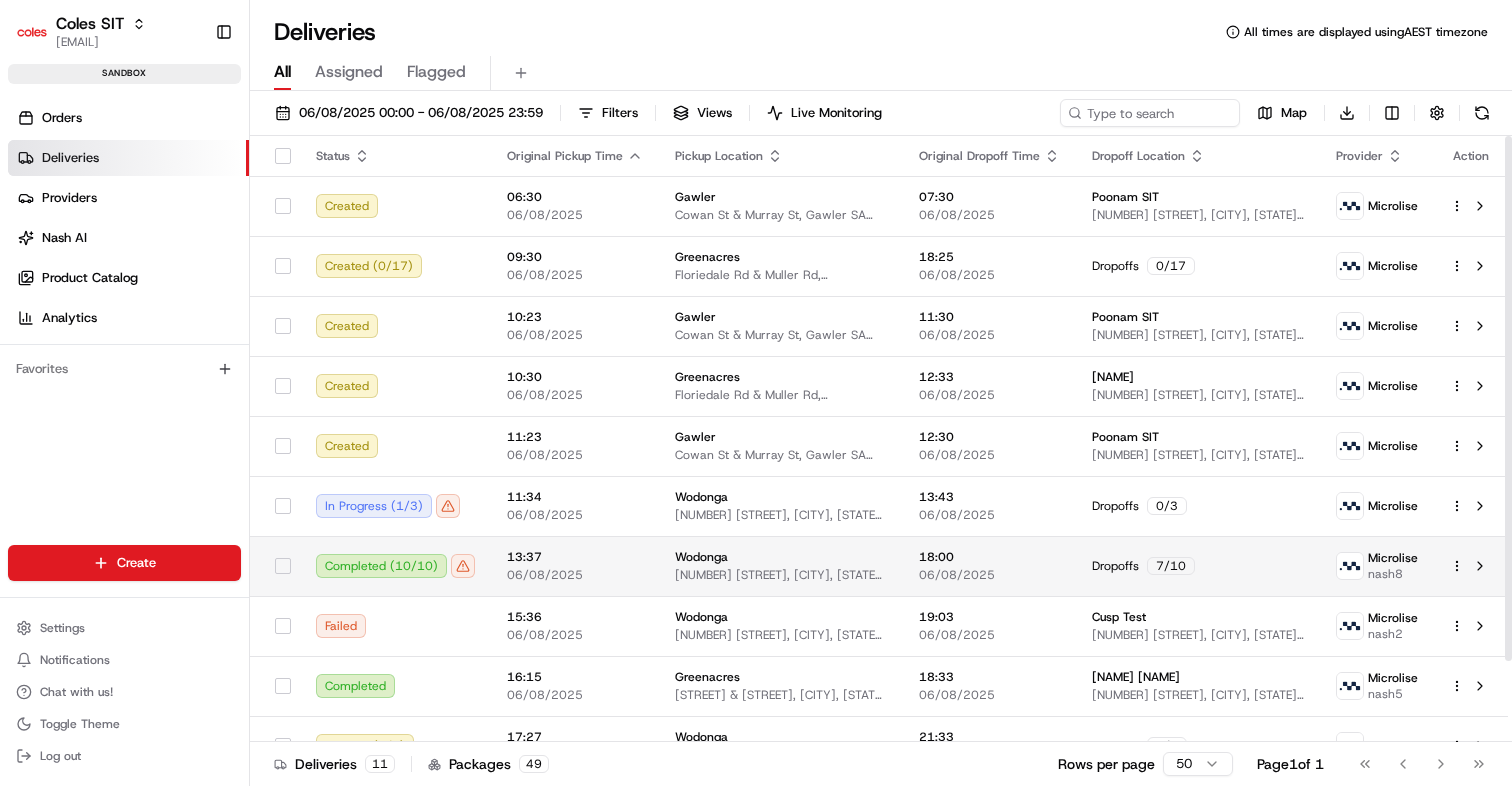 click on "[NUMBER] [STREET], [CITY], [STATE] [POSTAL_CODE], [COUNTRY]" at bounding box center (781, 575) 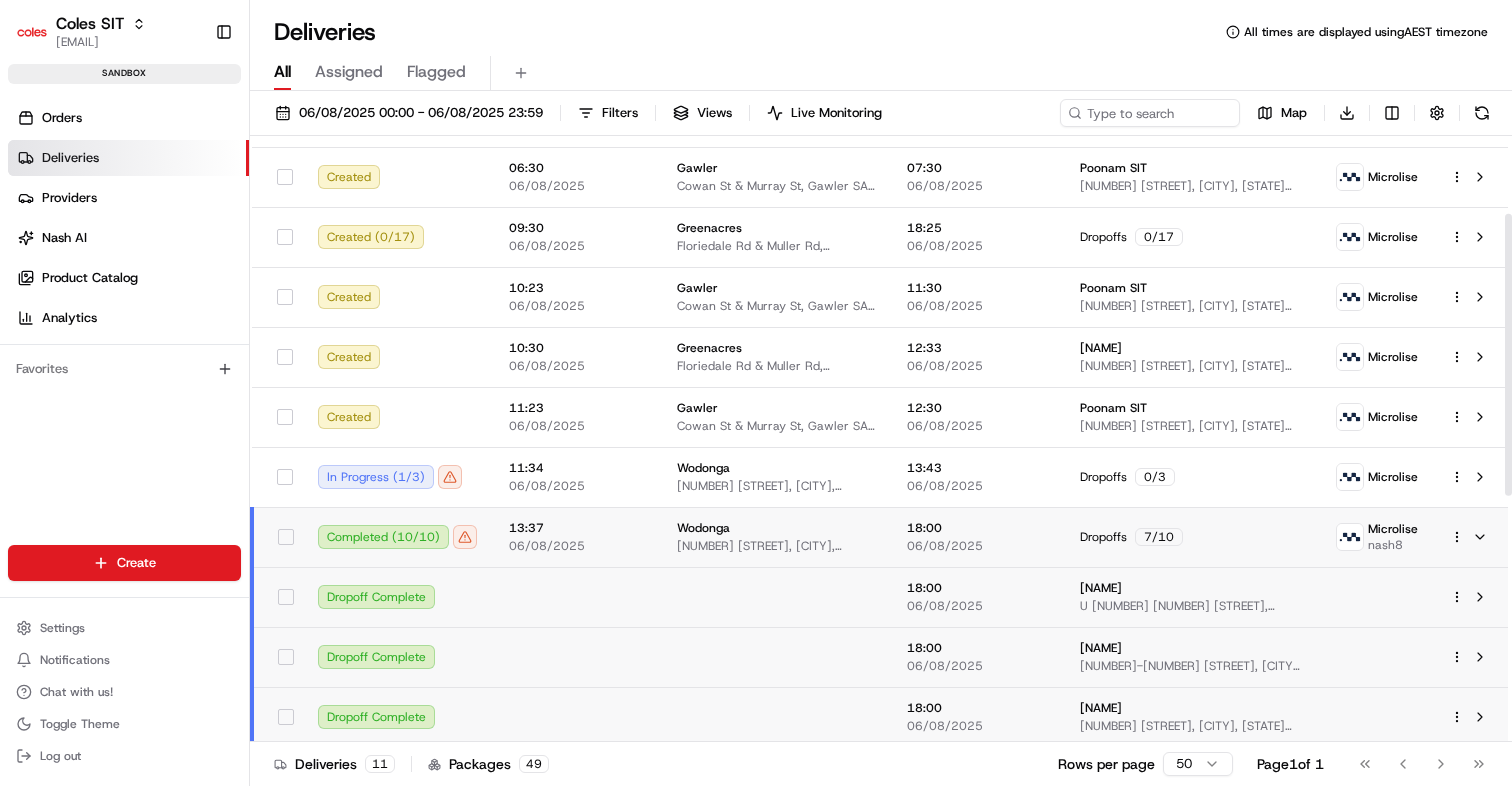 scroll, scrollTop: 0, scrollLeft: 0, axis: both 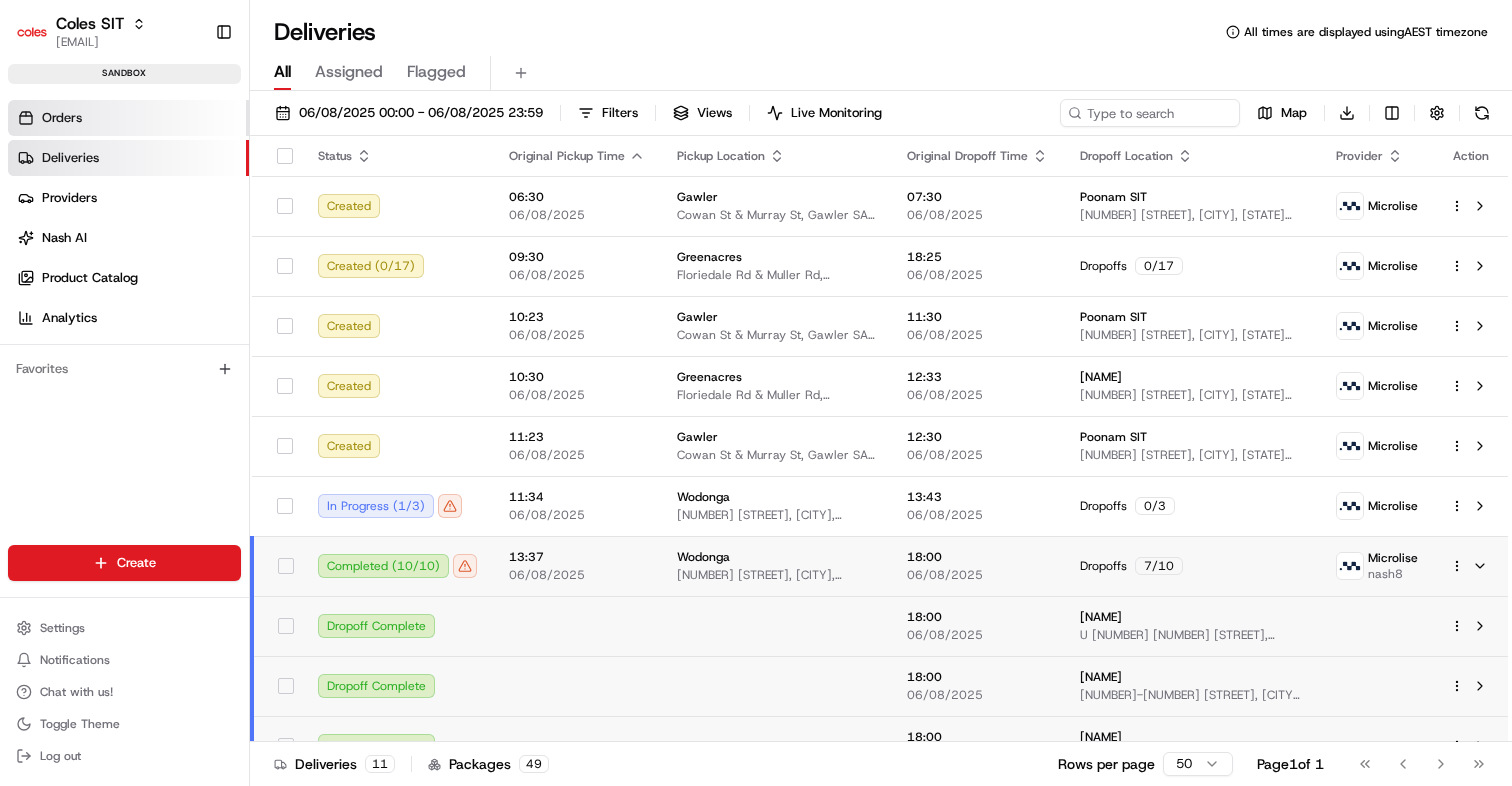 click on "Orders" at bounding box center [128, 118] 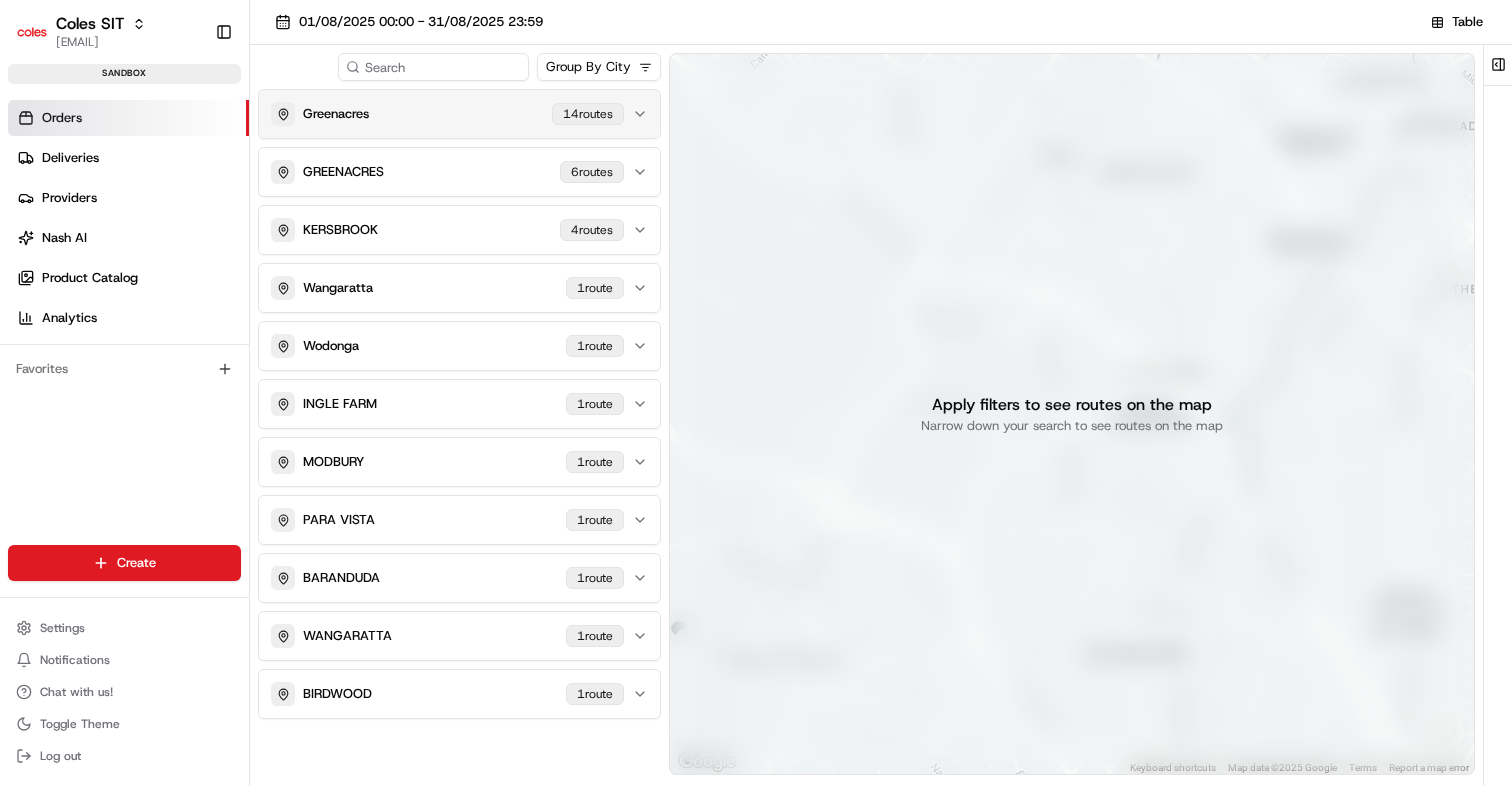 click on "[CITY] [NUMBER] route s" at bounding box center [447, 114] 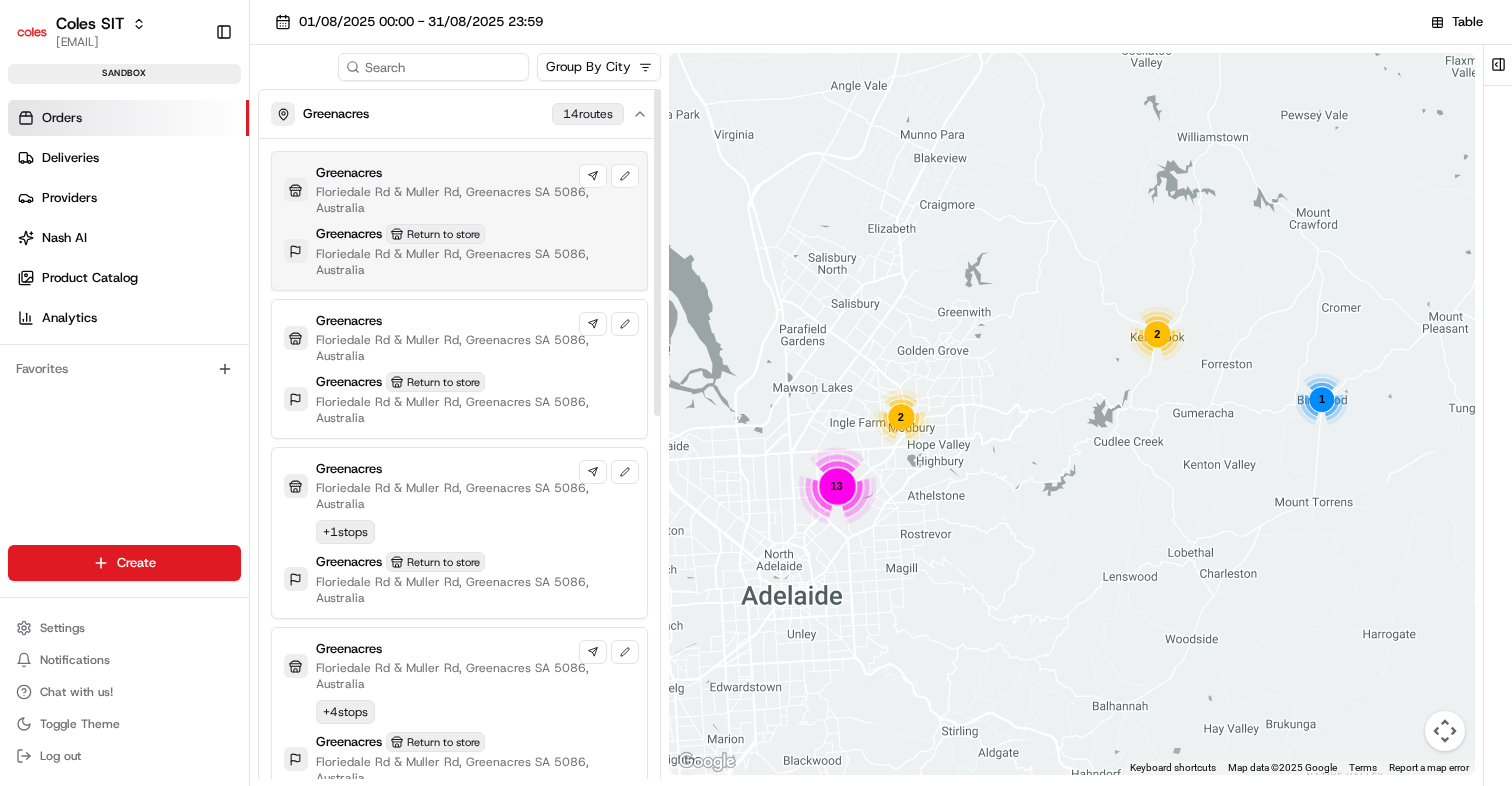 click on "Return to store" at bounding box center [435, 234] 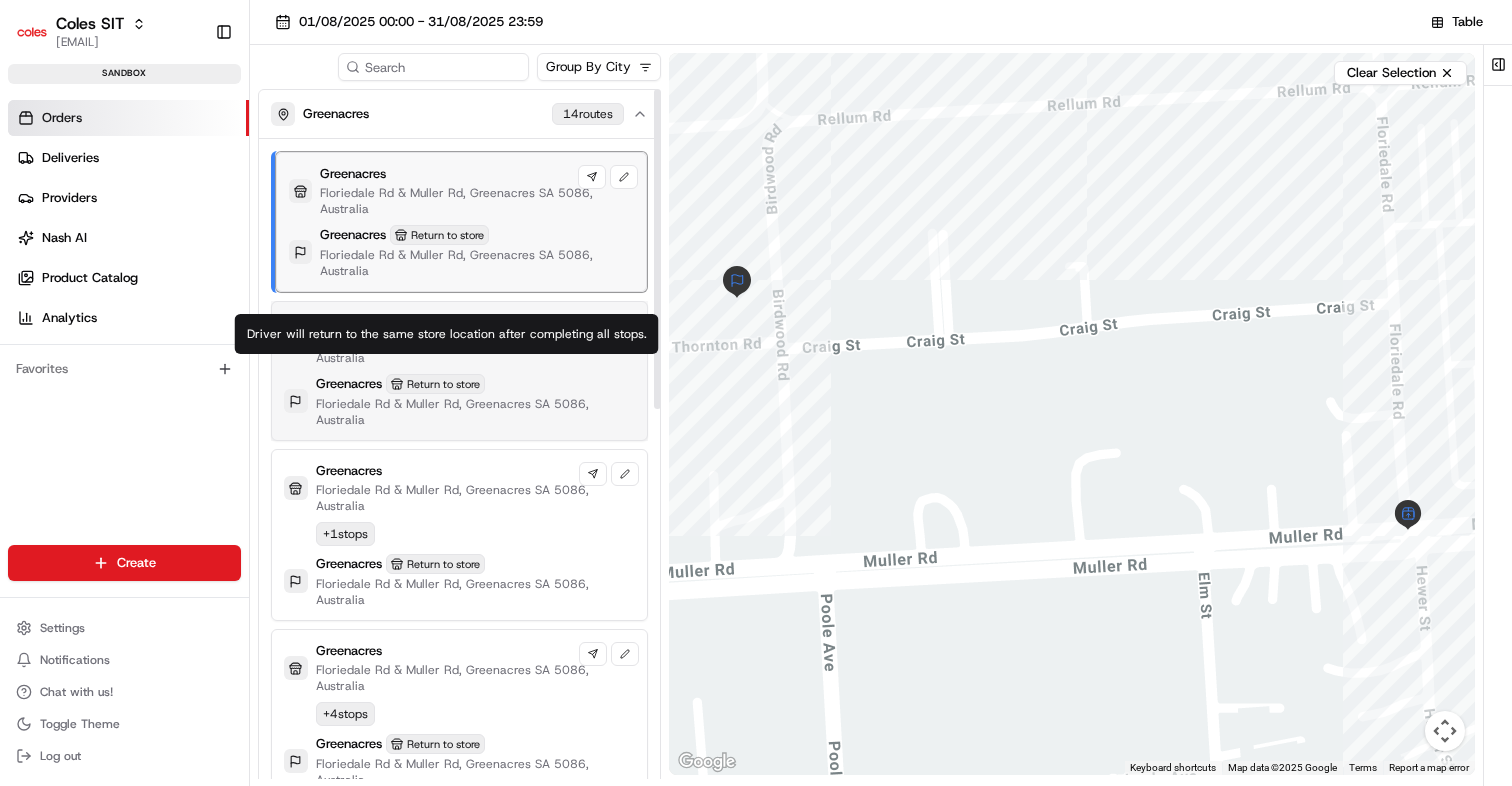 click on "Return to store" at bounding box center (435, 384) 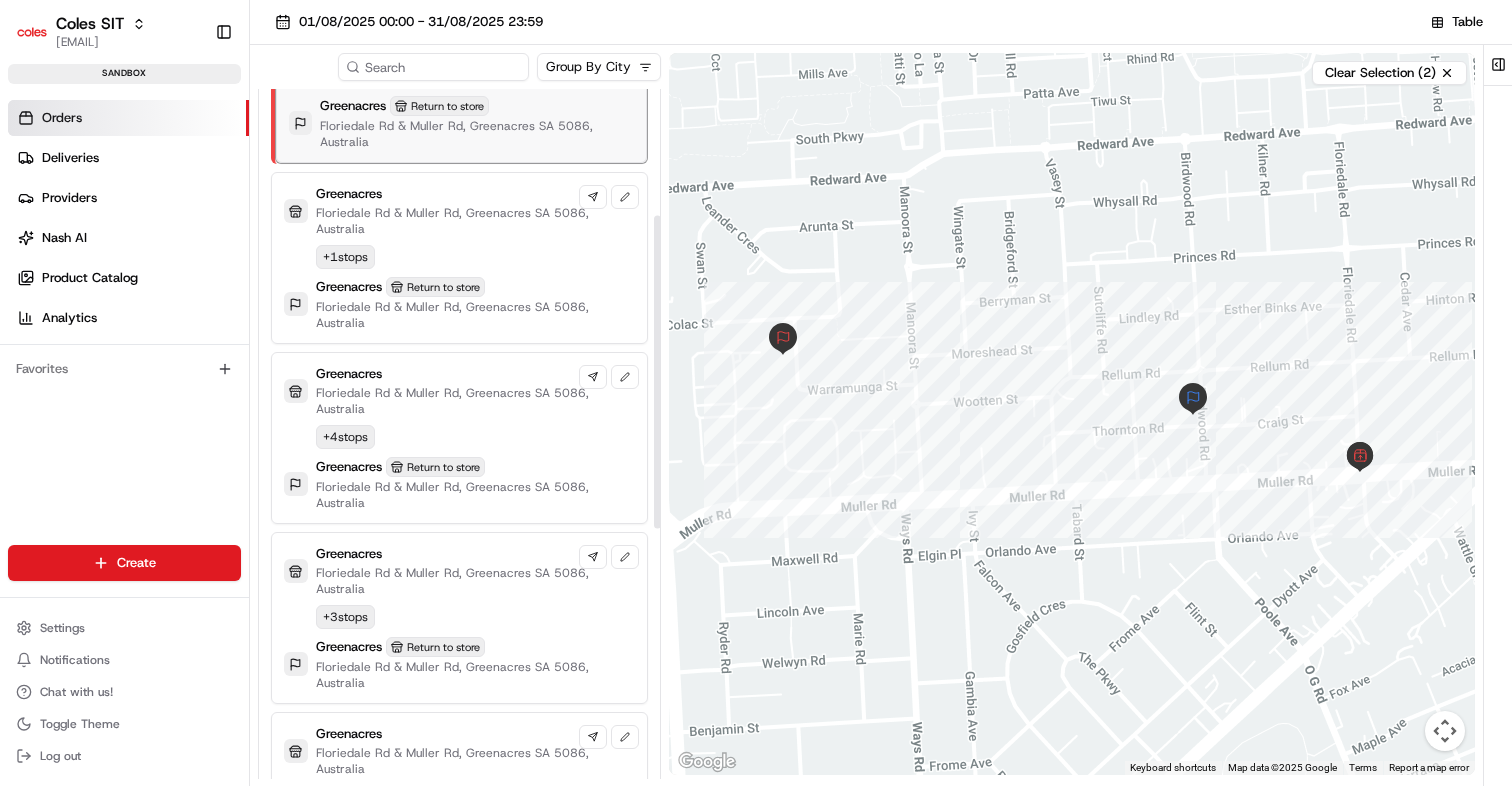 click on "[CITY] [STREET] & [STREET], [CITY] [STATE] [POSTAL_CODE], [COUNTRY] Dispatch Edit + [NUMBER] stops [CITY] Return to store [STREET] & [STREET], [CITY] [STATE] [POSTAL_CODE], [COUNTRY]" at bounding box center (459, 438) 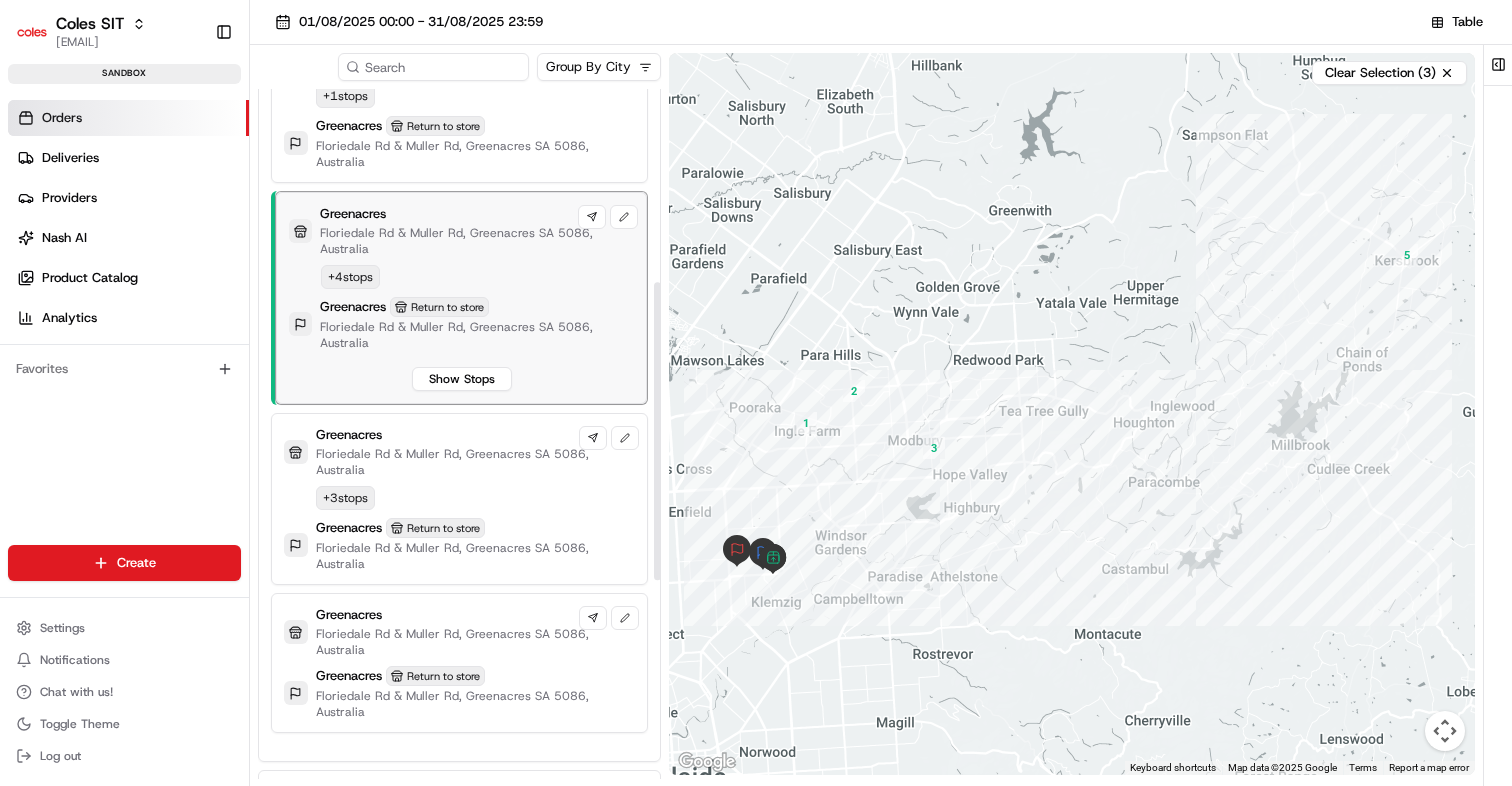 scroll, scrollTop: 447, scrollLeft: 0, axis: vertical 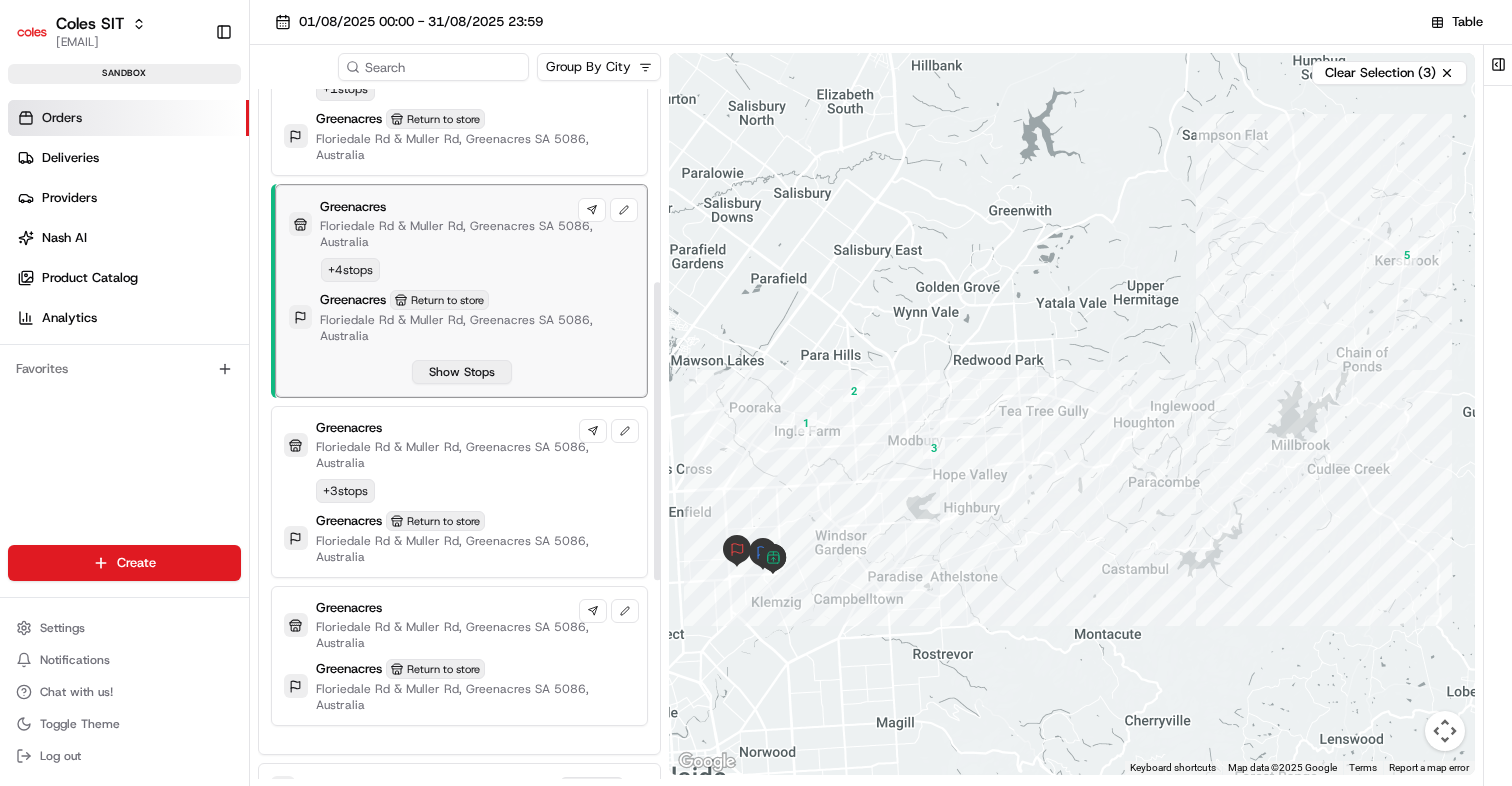 click on "Show Stops" at bounding box center [462, 372] 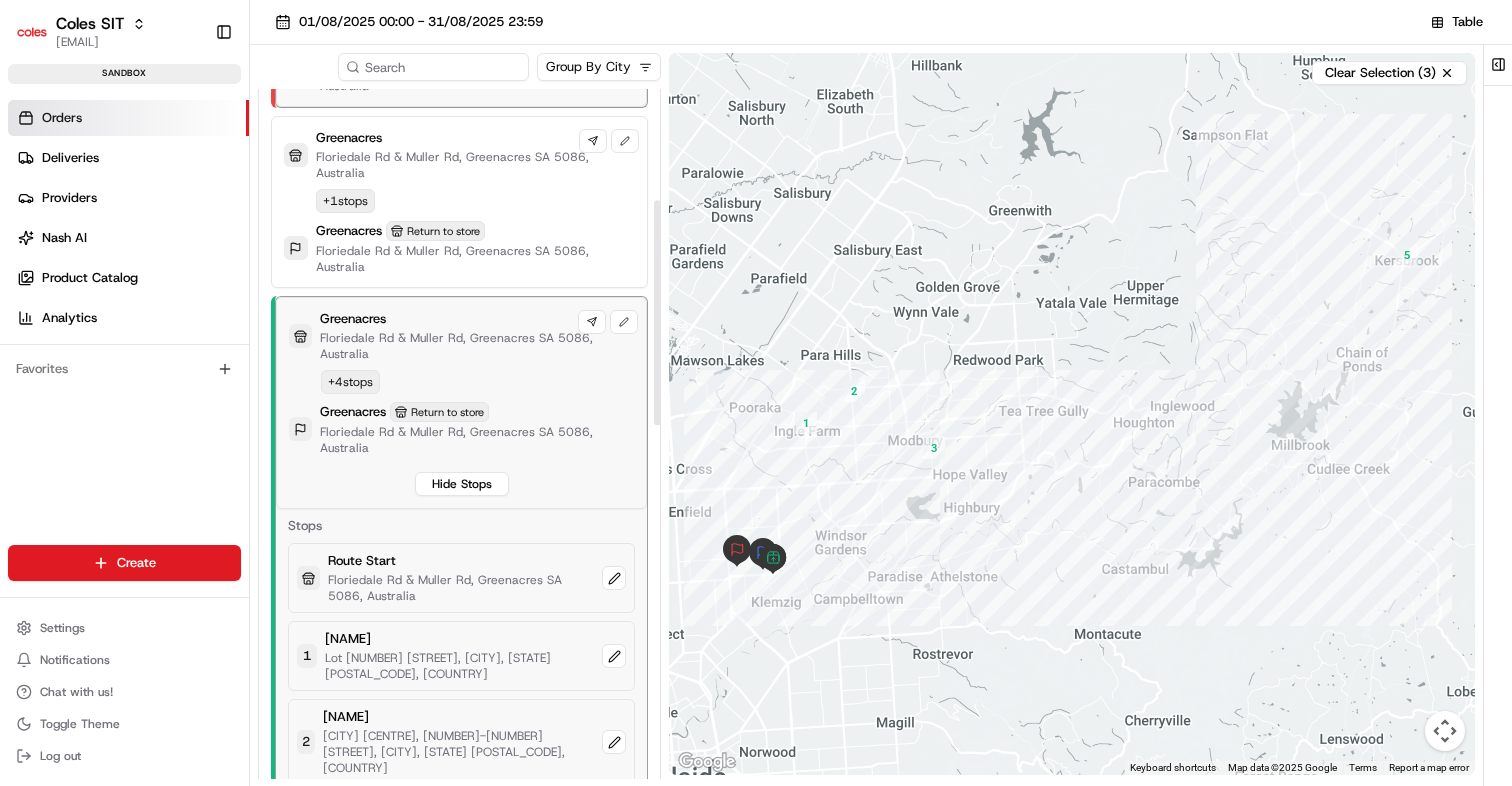 scroll, scrollTop: 323, scrollLeft: 0, axis: vertical 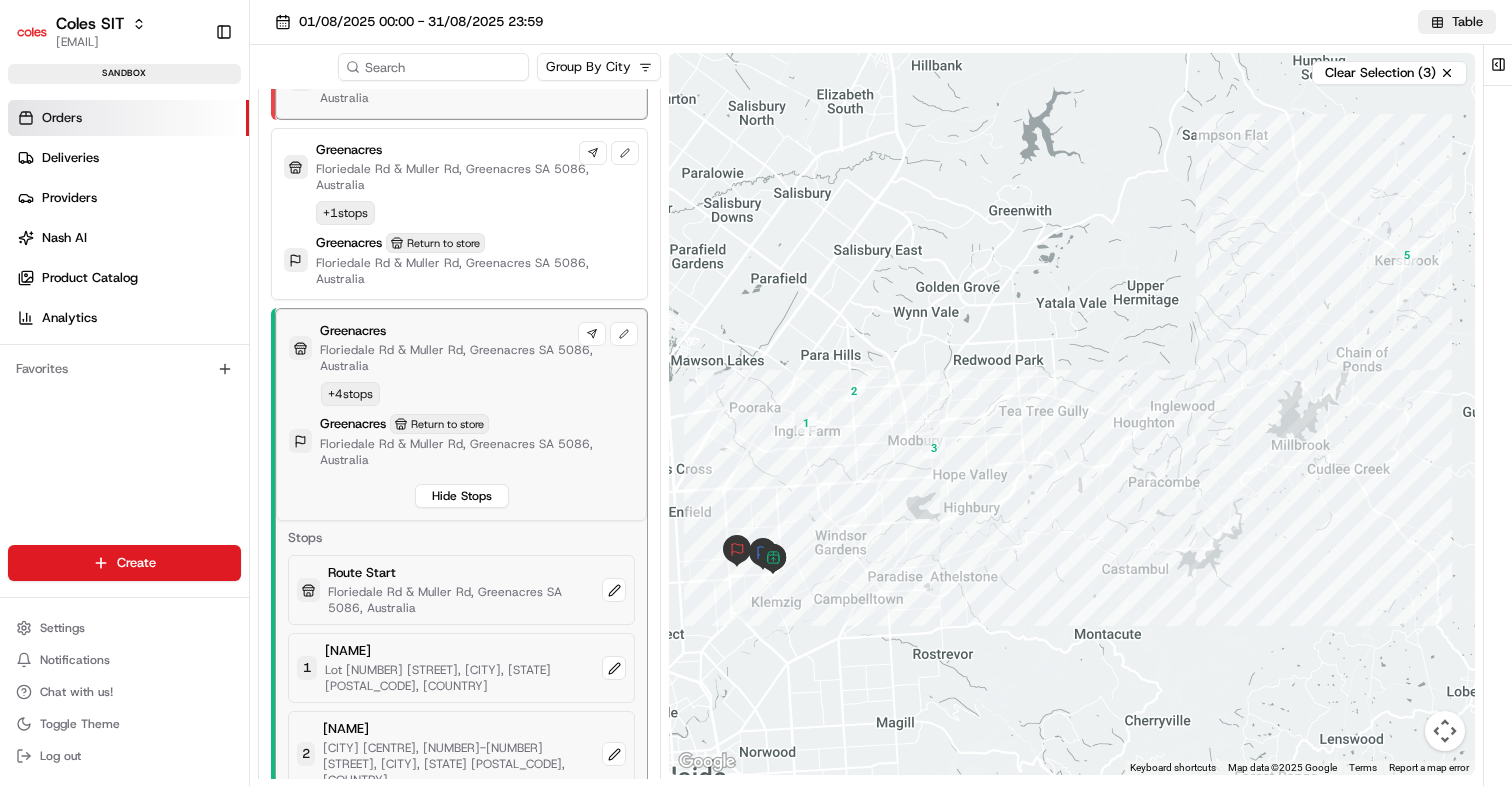 click on "Table" at bounding box center [1457, 22] 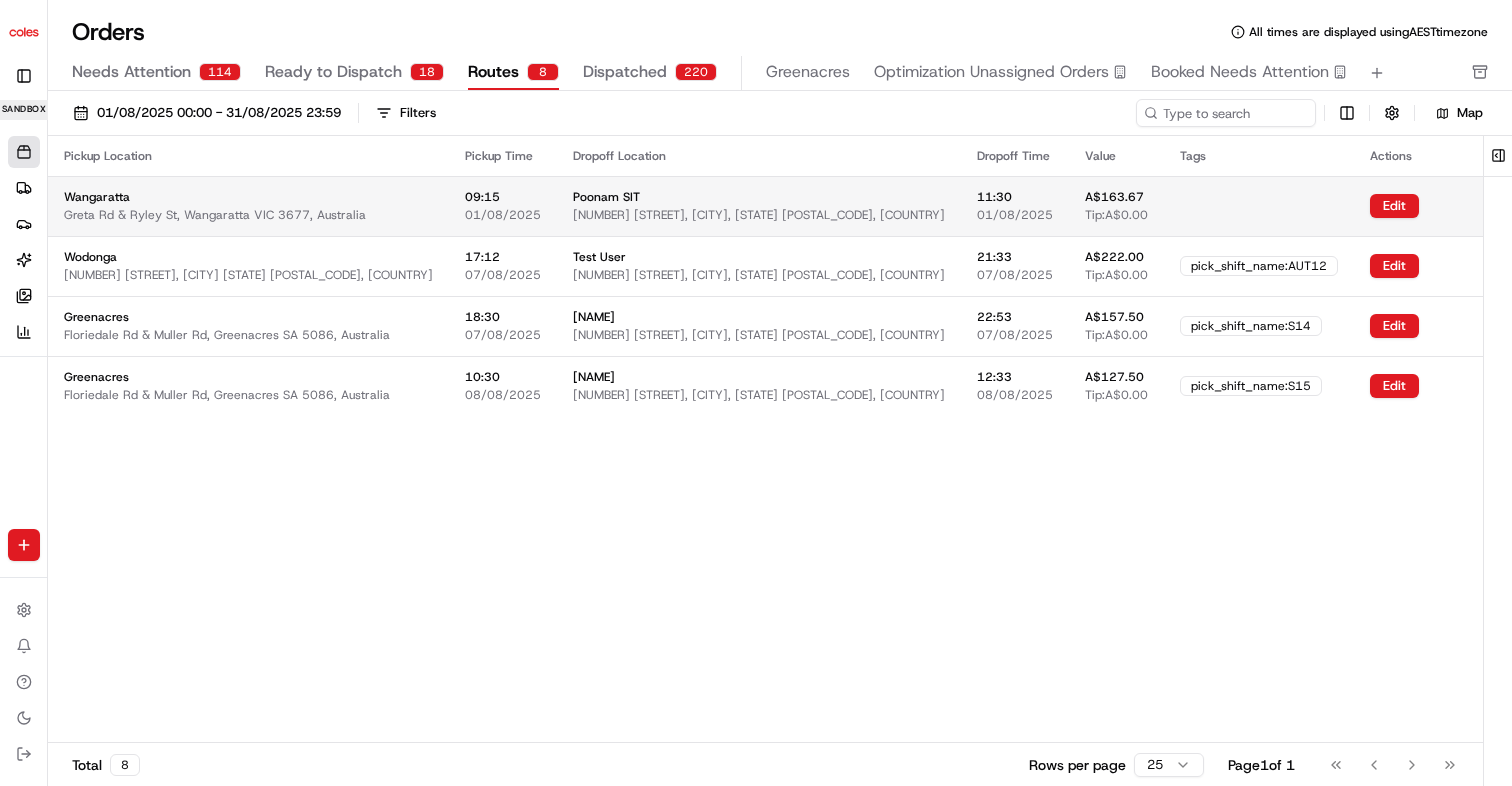 click on "Edit" at bounding box center (1450, 206) 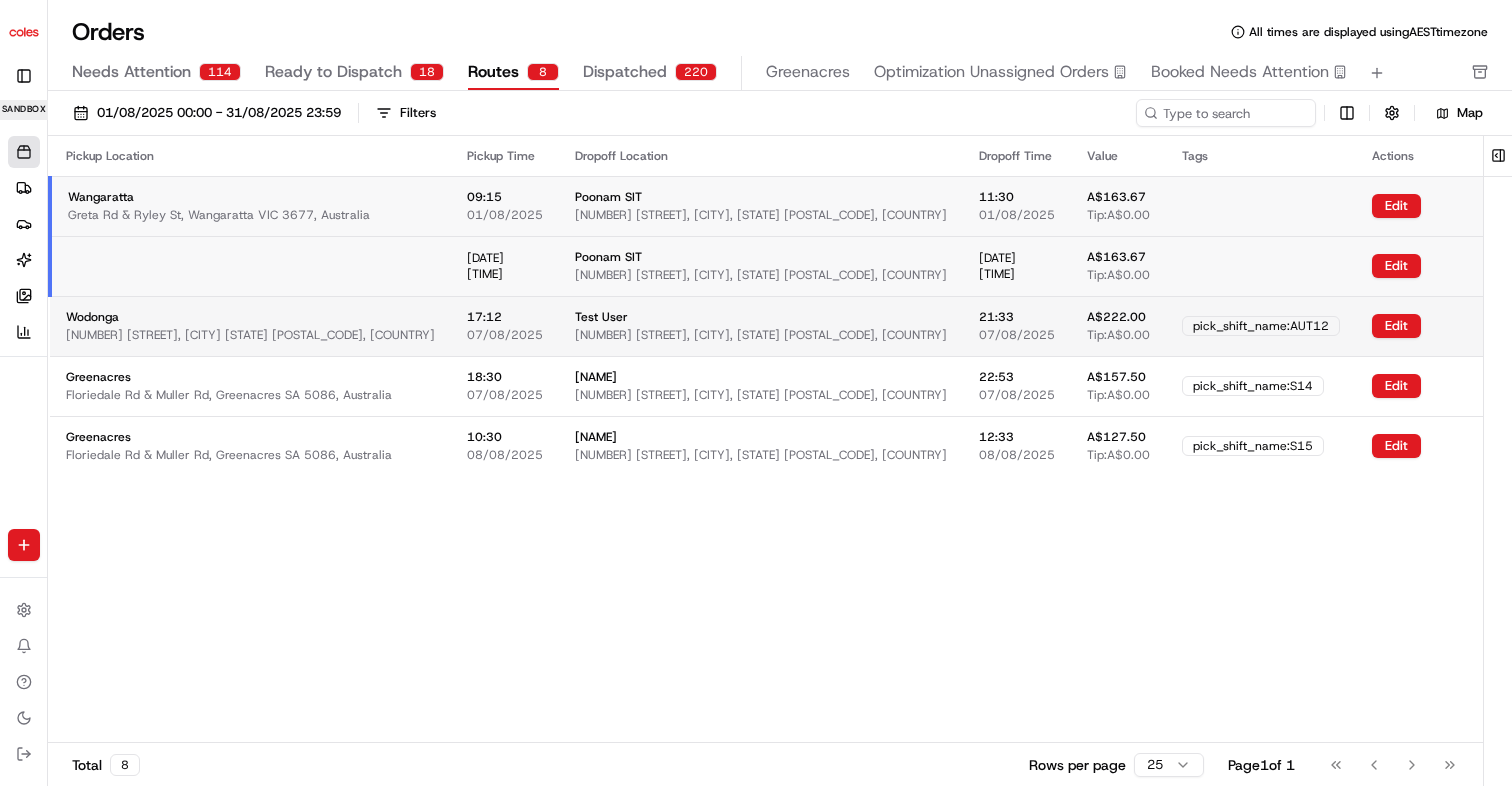 click on "Edit" at bounding box center [1452, 326] 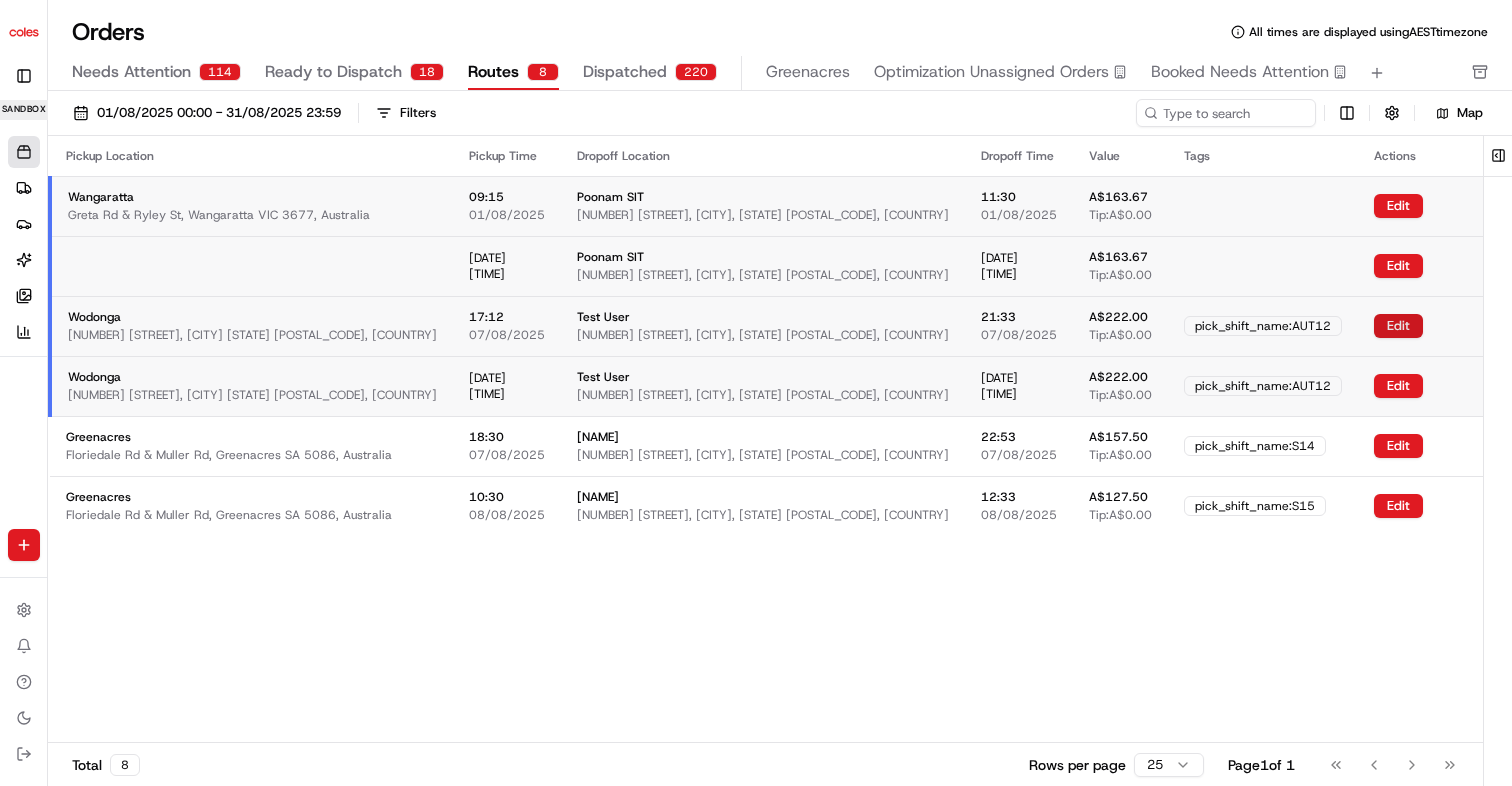 click on "Edit" at bounding box center (1398, 326) 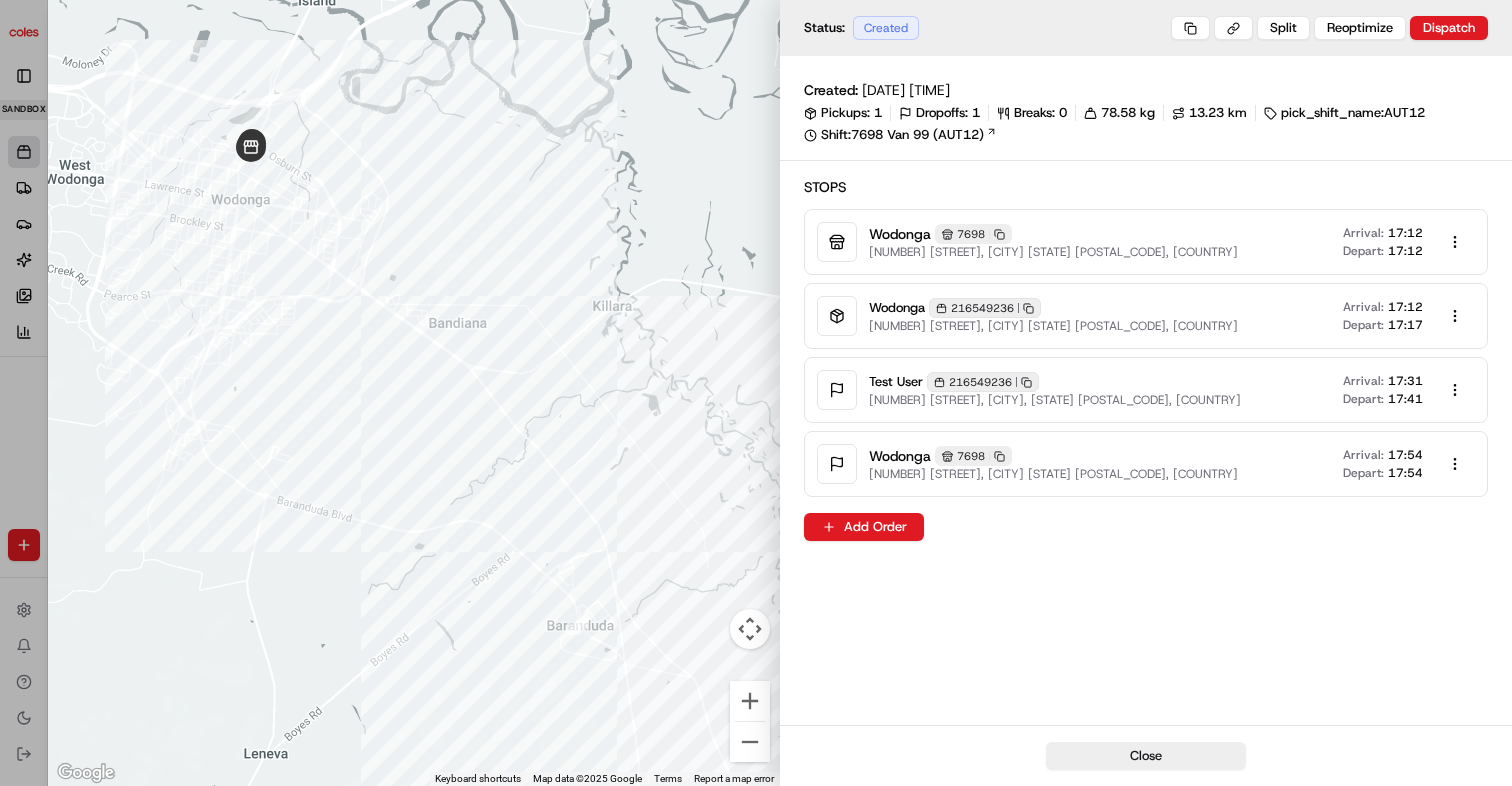 click at bounding box center [756, 393] 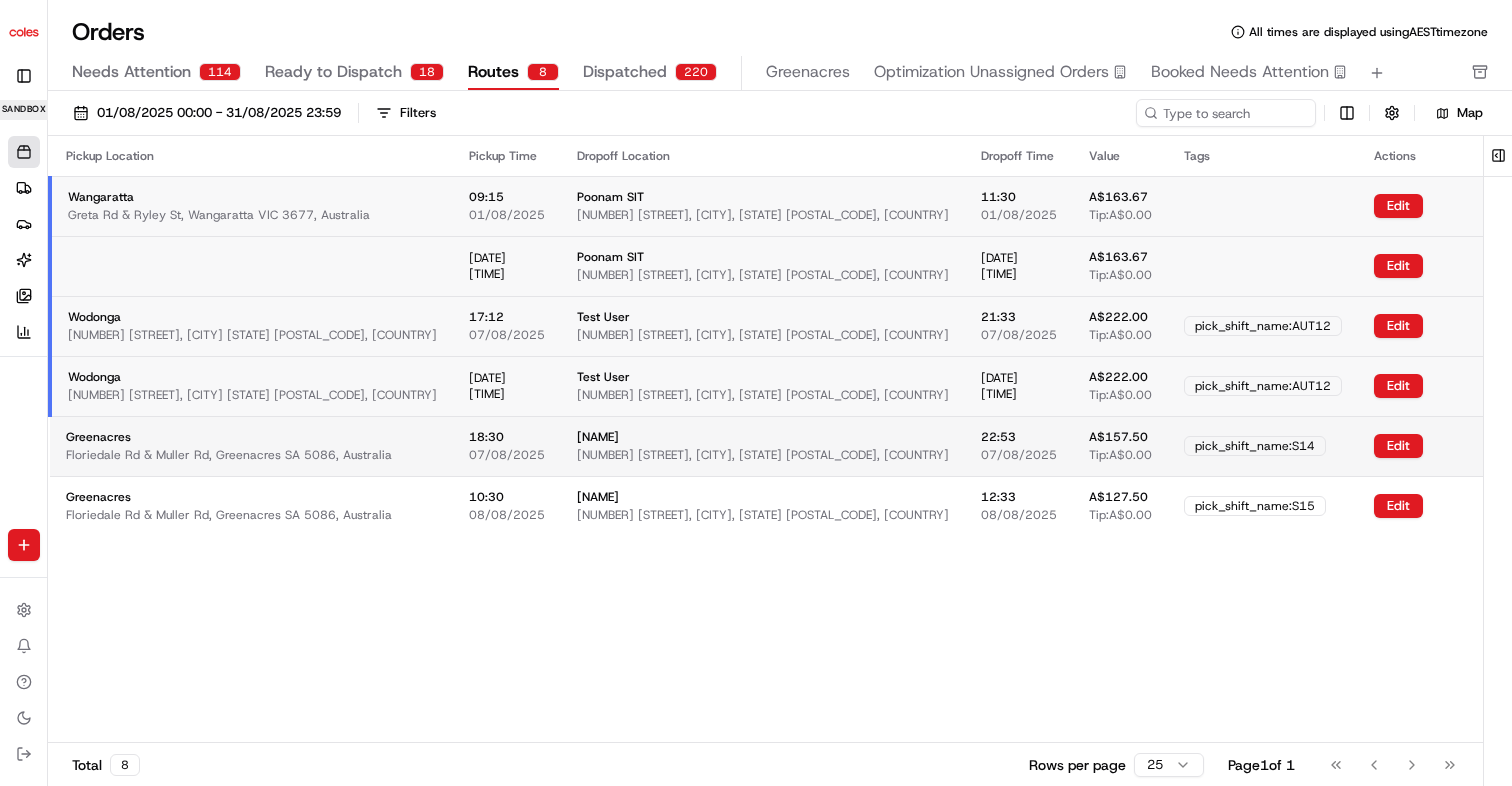 click on "[NAME] [NUMBER] [STREET], [CITY], [STATE] [POSTAL_CODE], [COUNTRY]" at bounding box center (763, 446) 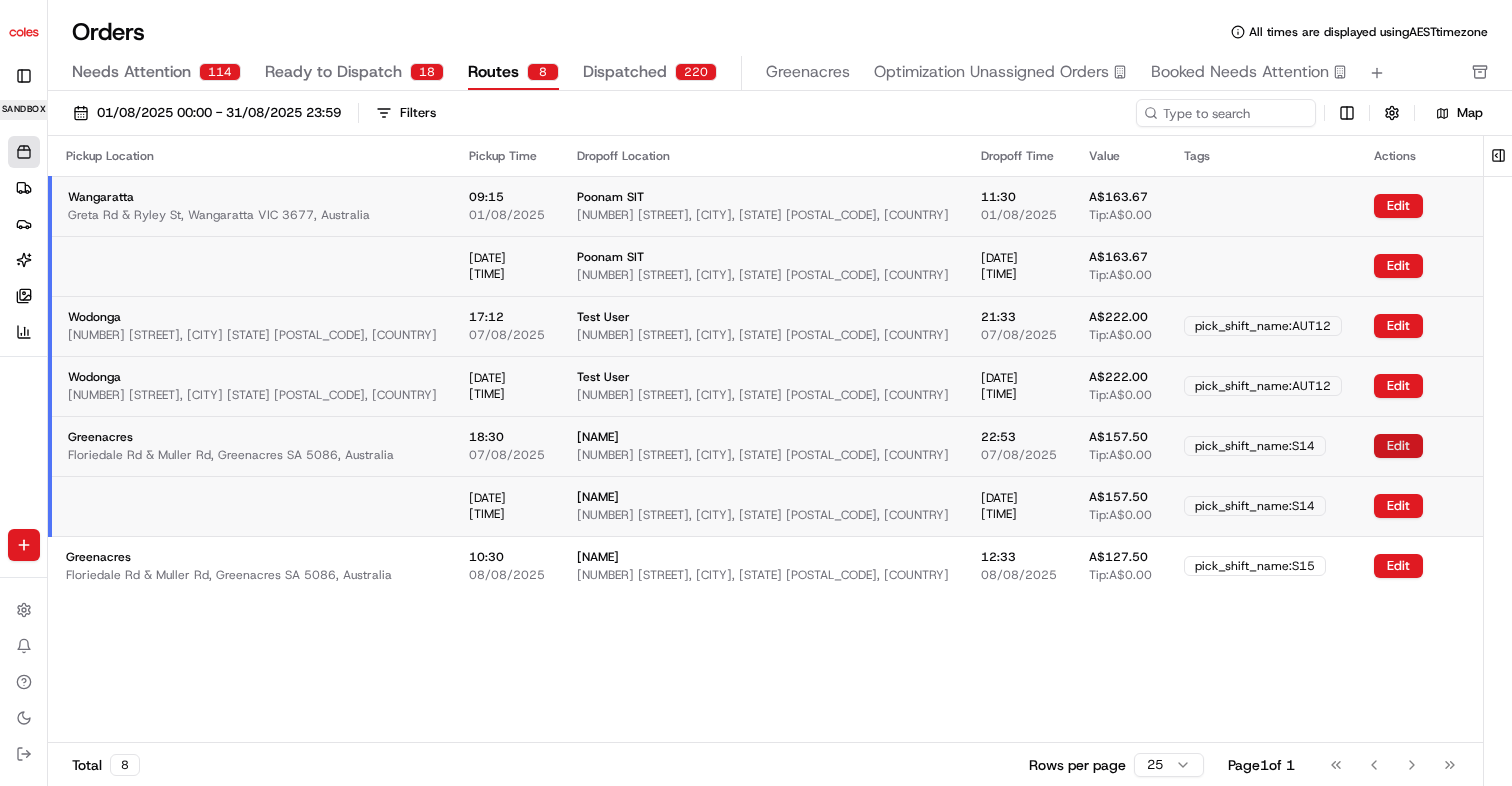 click on "Edit" at bounding box center [1398, 446] 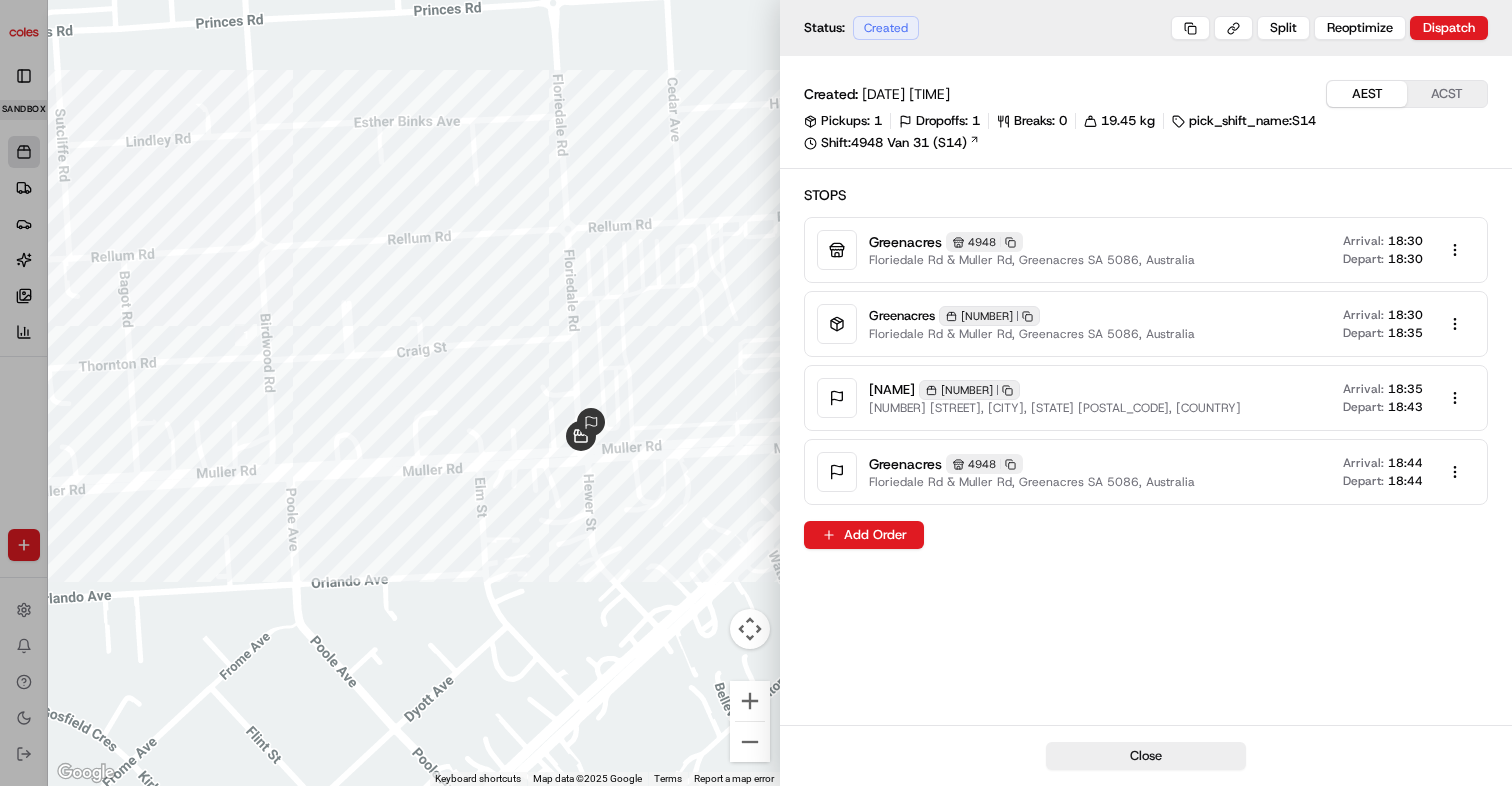 click at bounding box center [756, 393] 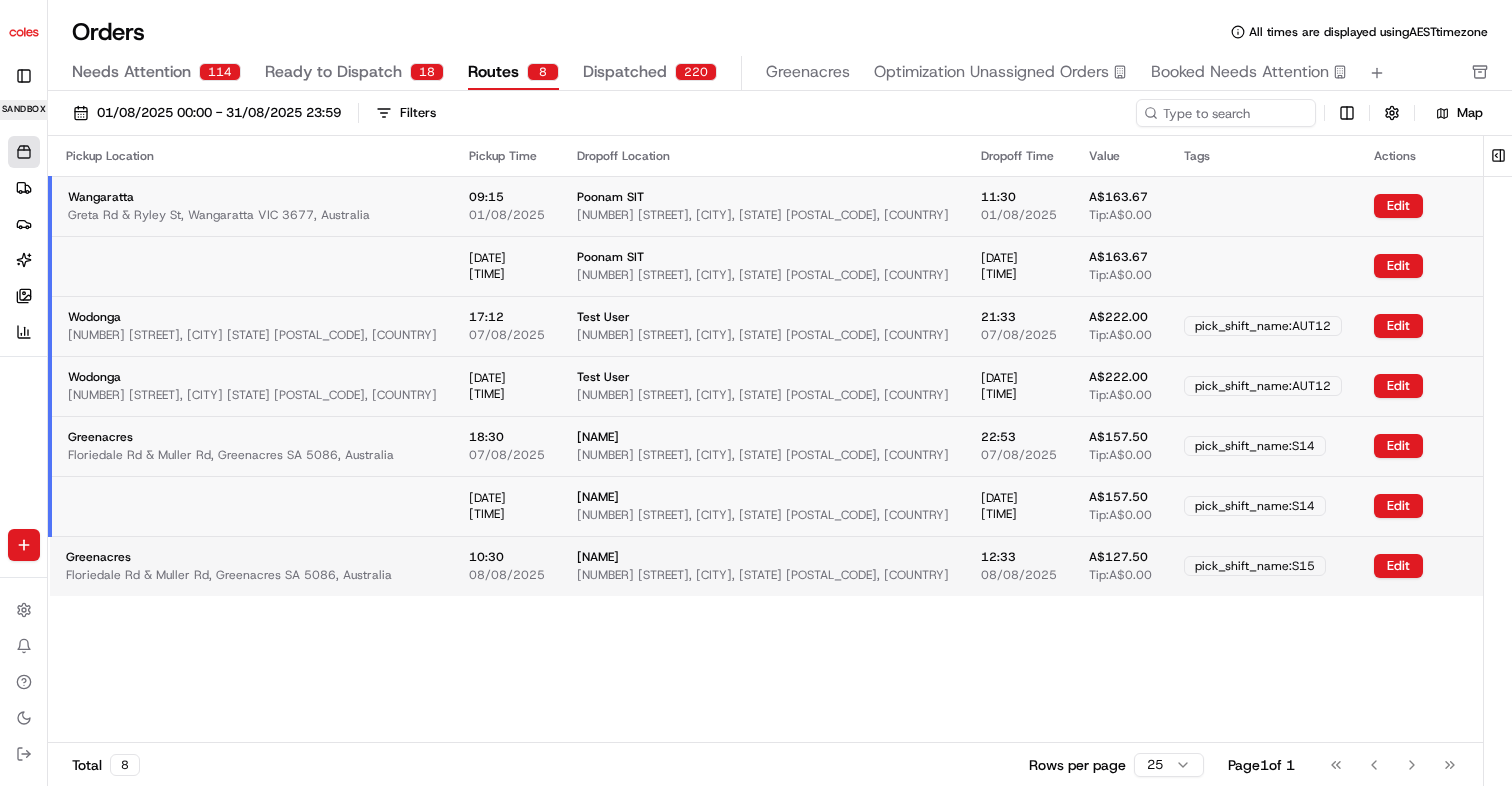 click on "Edit" at bounding box center [1454, 566] 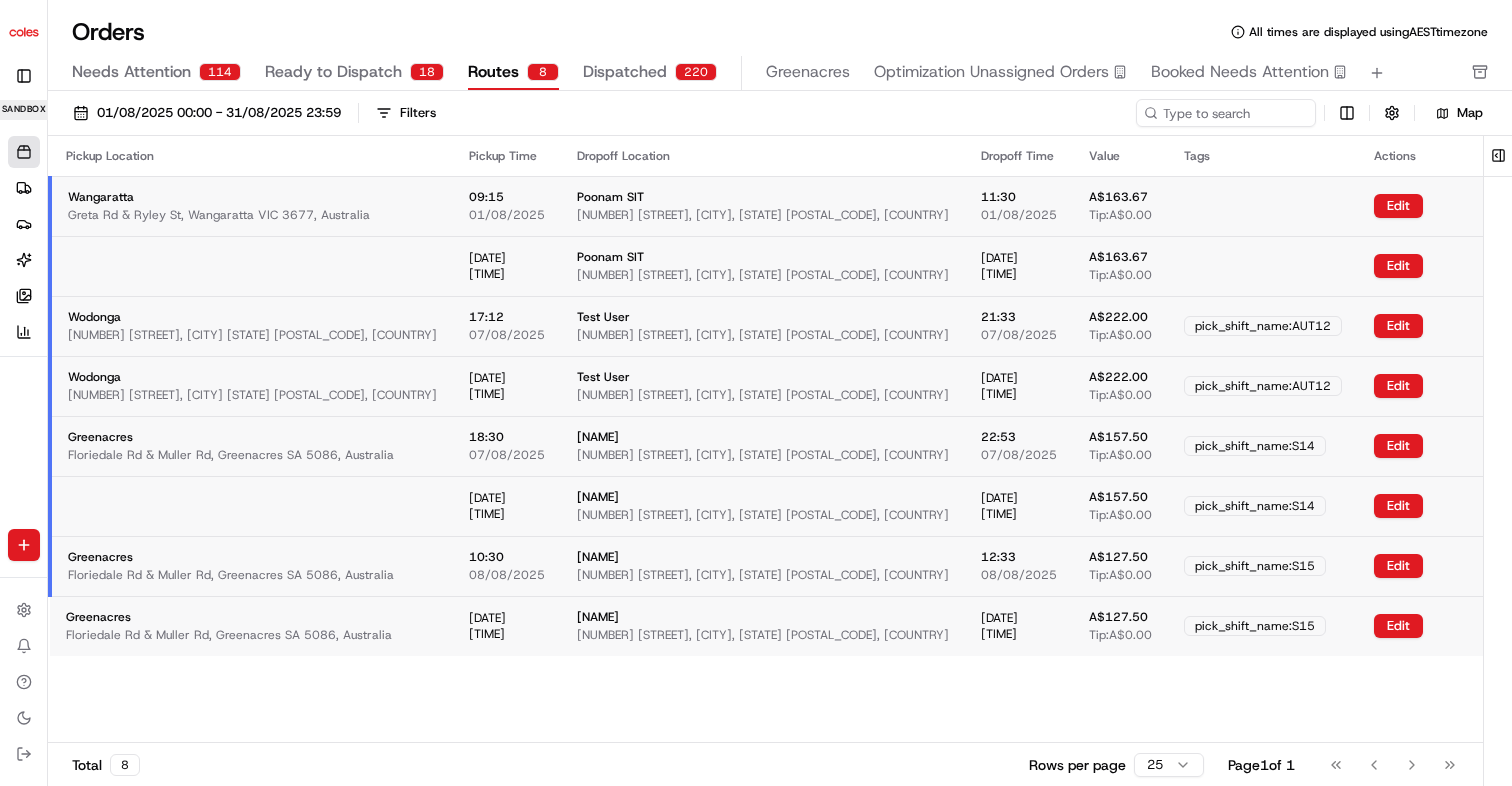 click on "01/08/2025 00:00 - 31/08/2025 23:59 Filters Map" at bounding box center (780, 113) 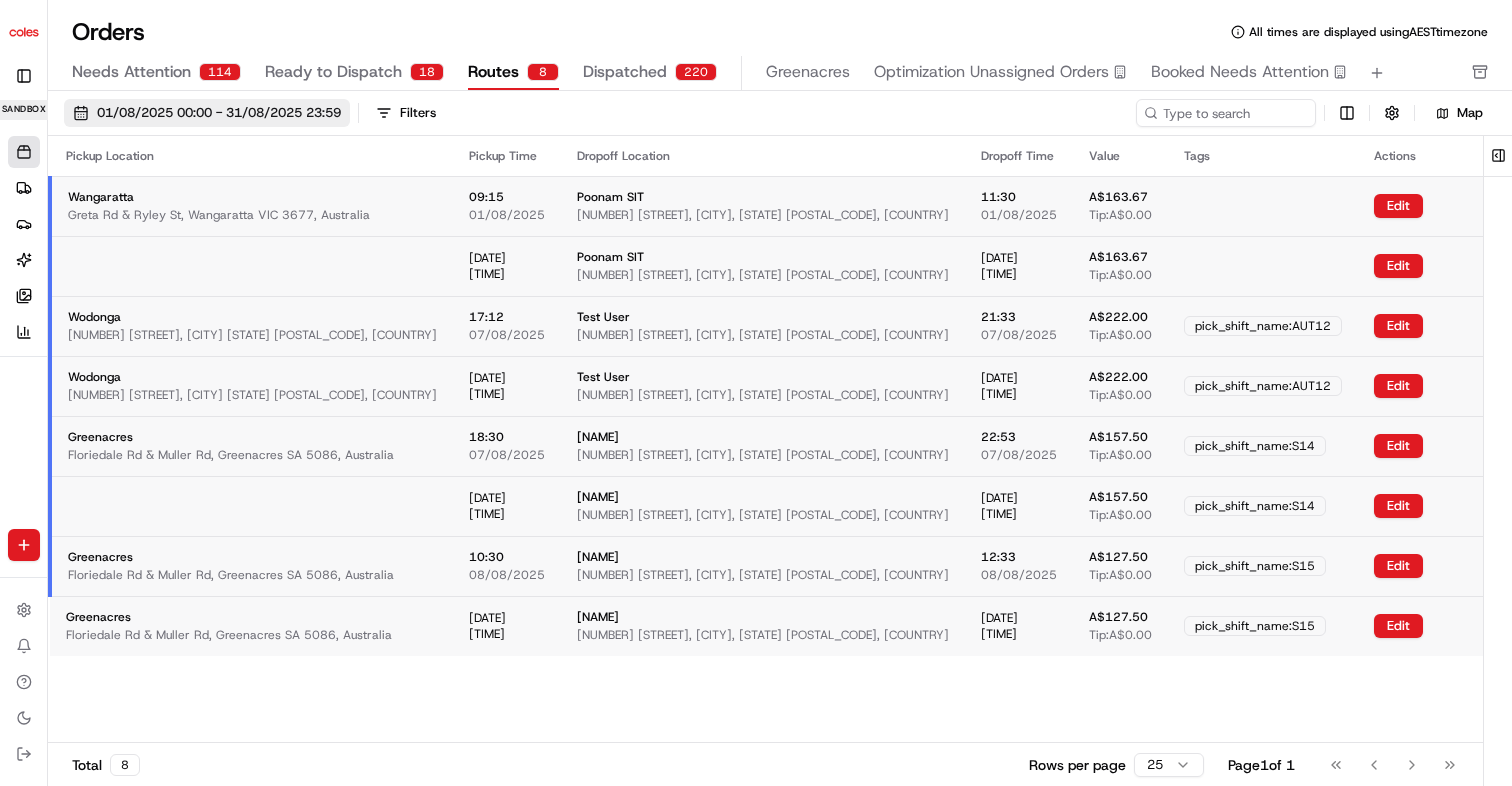 click on "01/08/2025 00:00 - 31/08/2025 23:59" at bounding box center [219, 113] 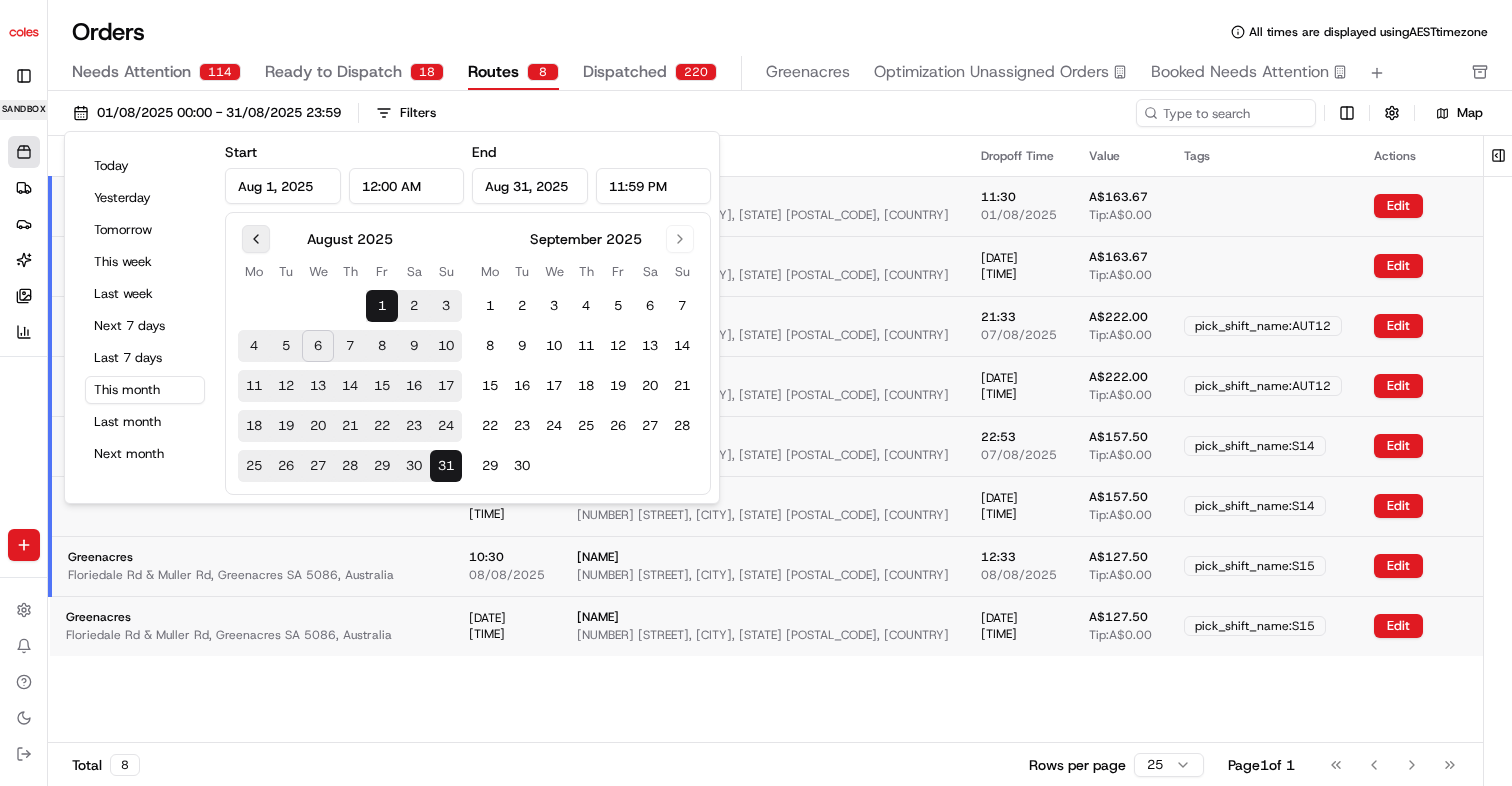click at bounding box center (256, 239) 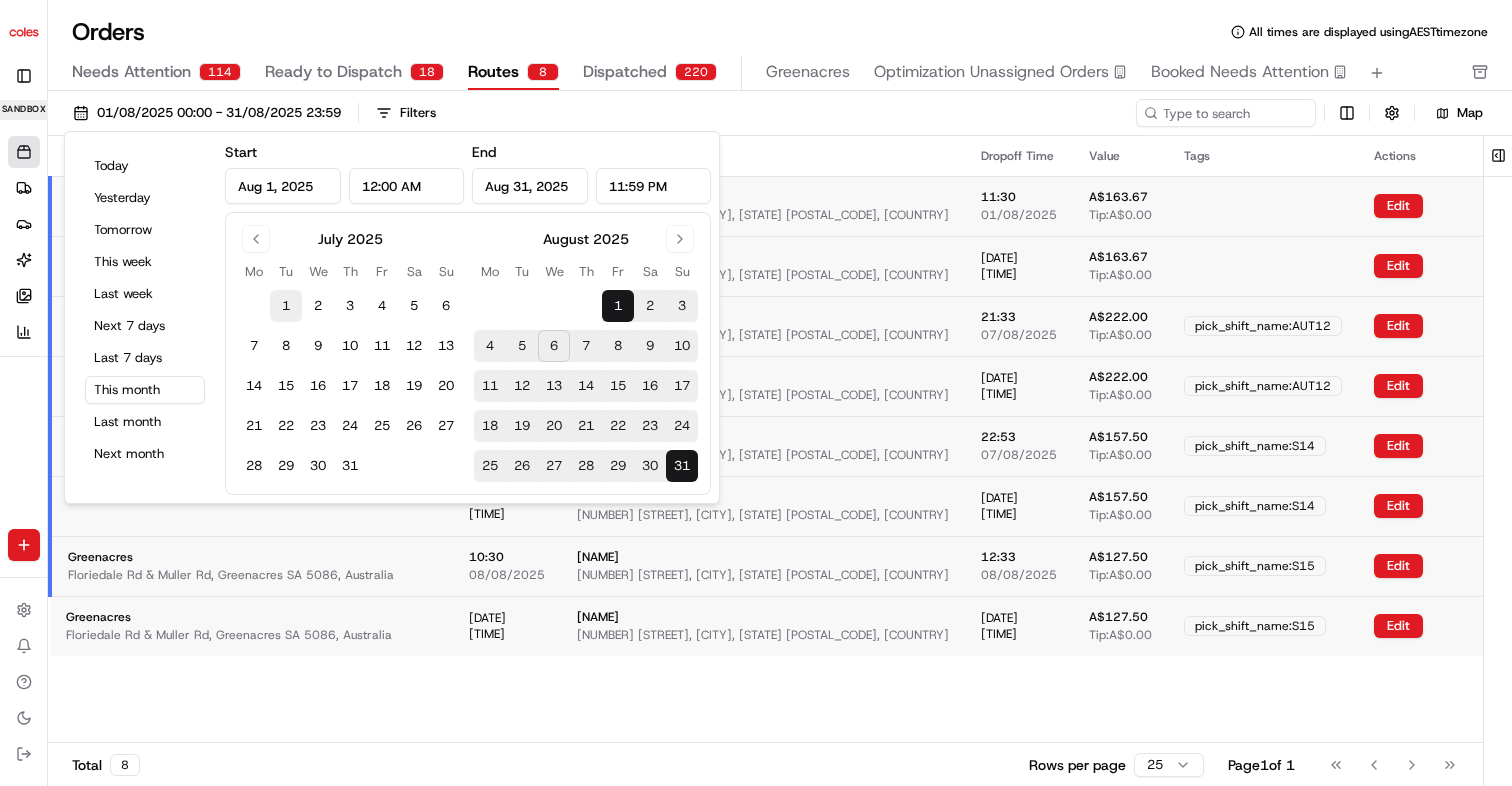 click on "1" at bounding box center [286, 306] 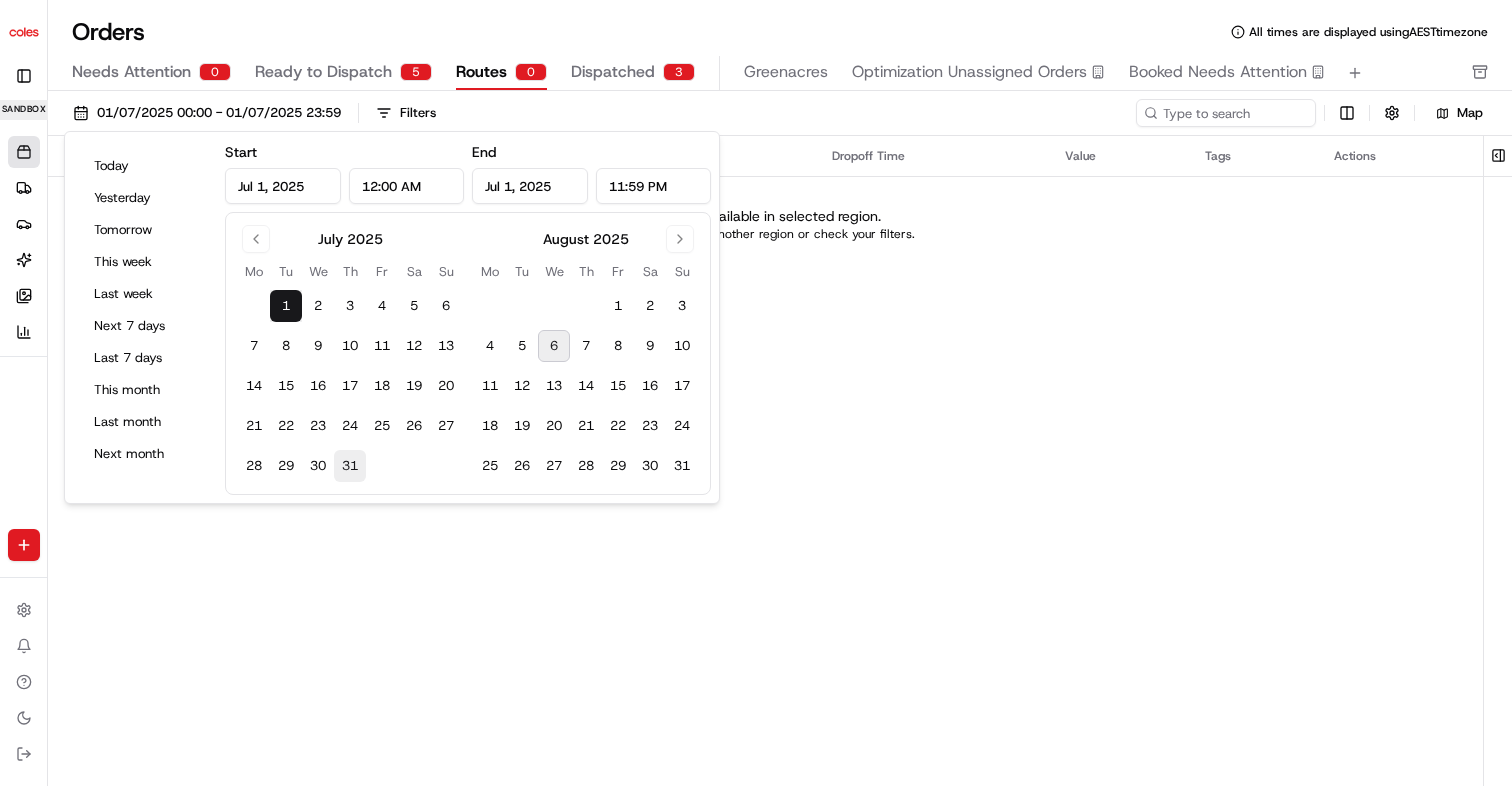 click on "31" at bounding box center [350, 466] 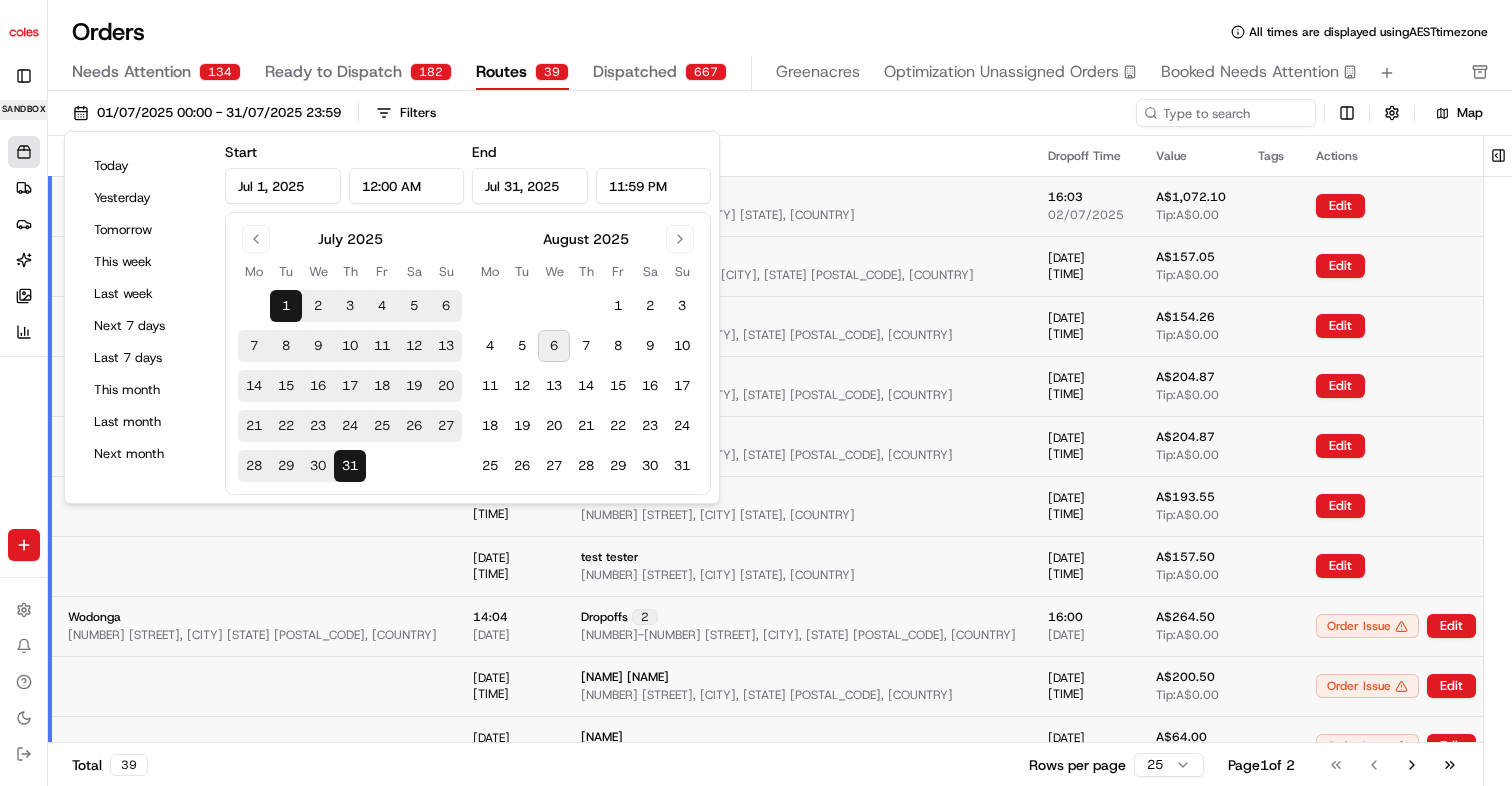 click on "[DATE] [TIME] - [DATE] [TIME] Filters" at bounding box center (600, 113) 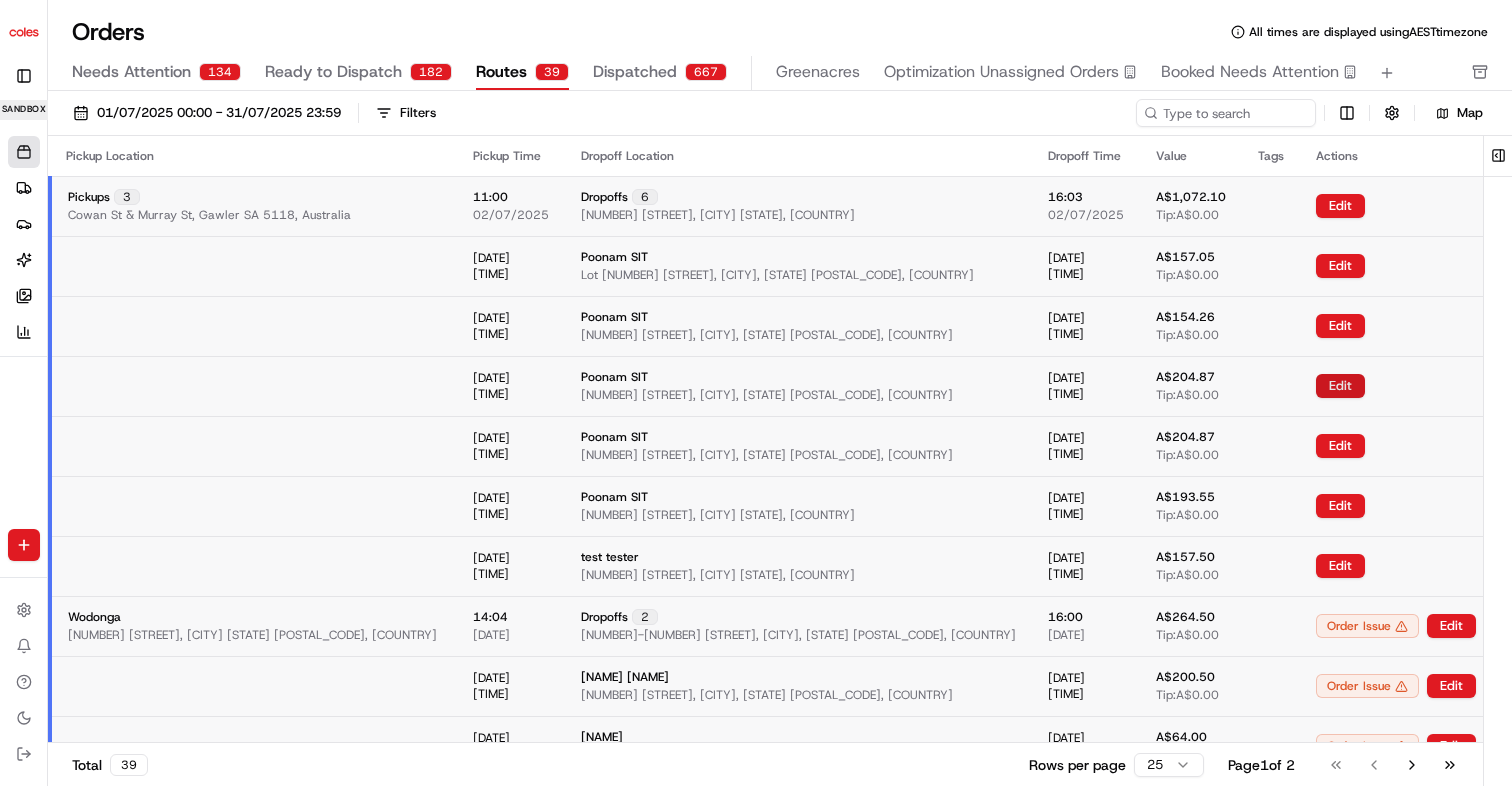 click on "Edit" at bounding box center [1340, 386] 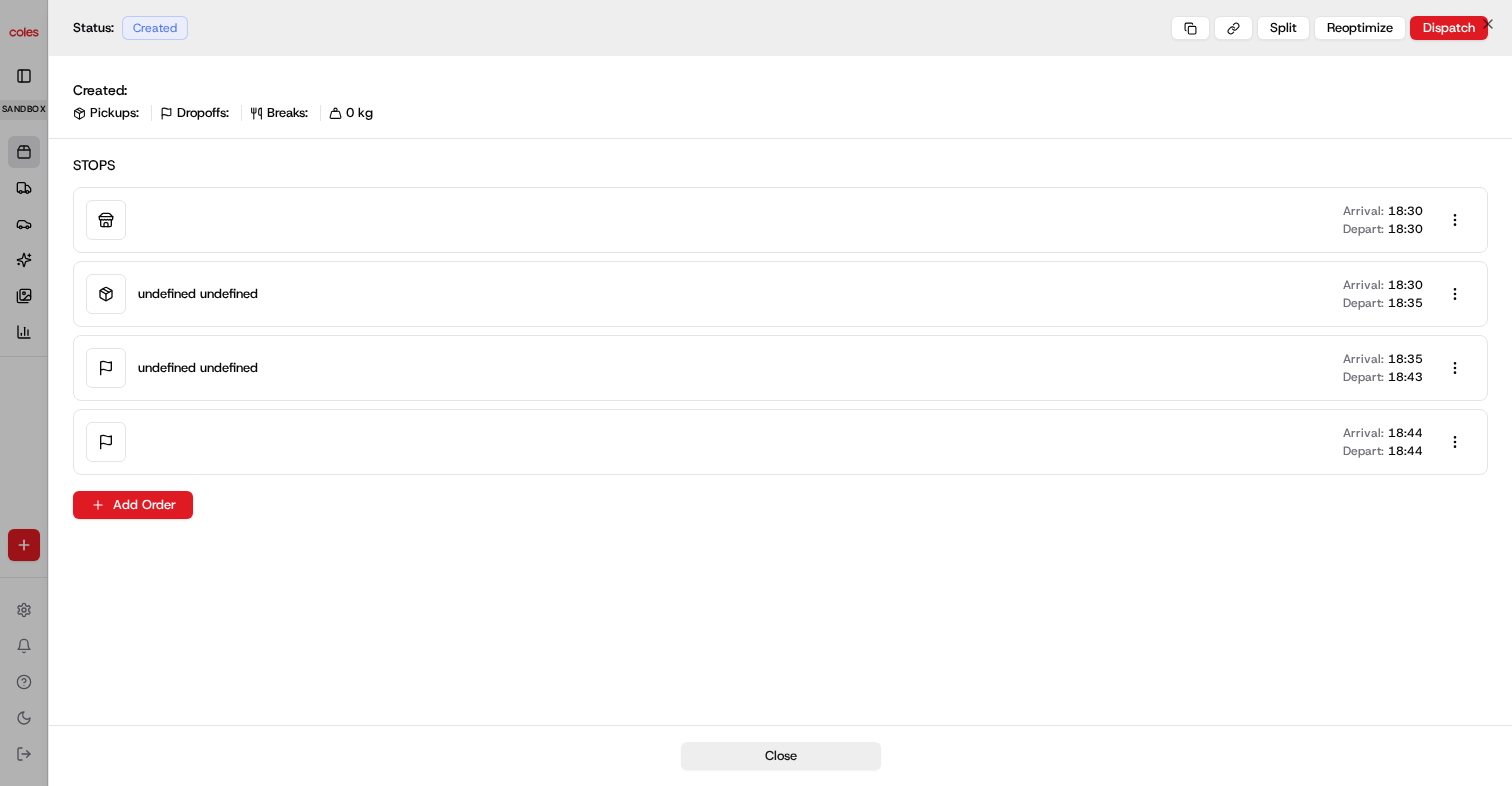 click at bounding box center (756, 393) 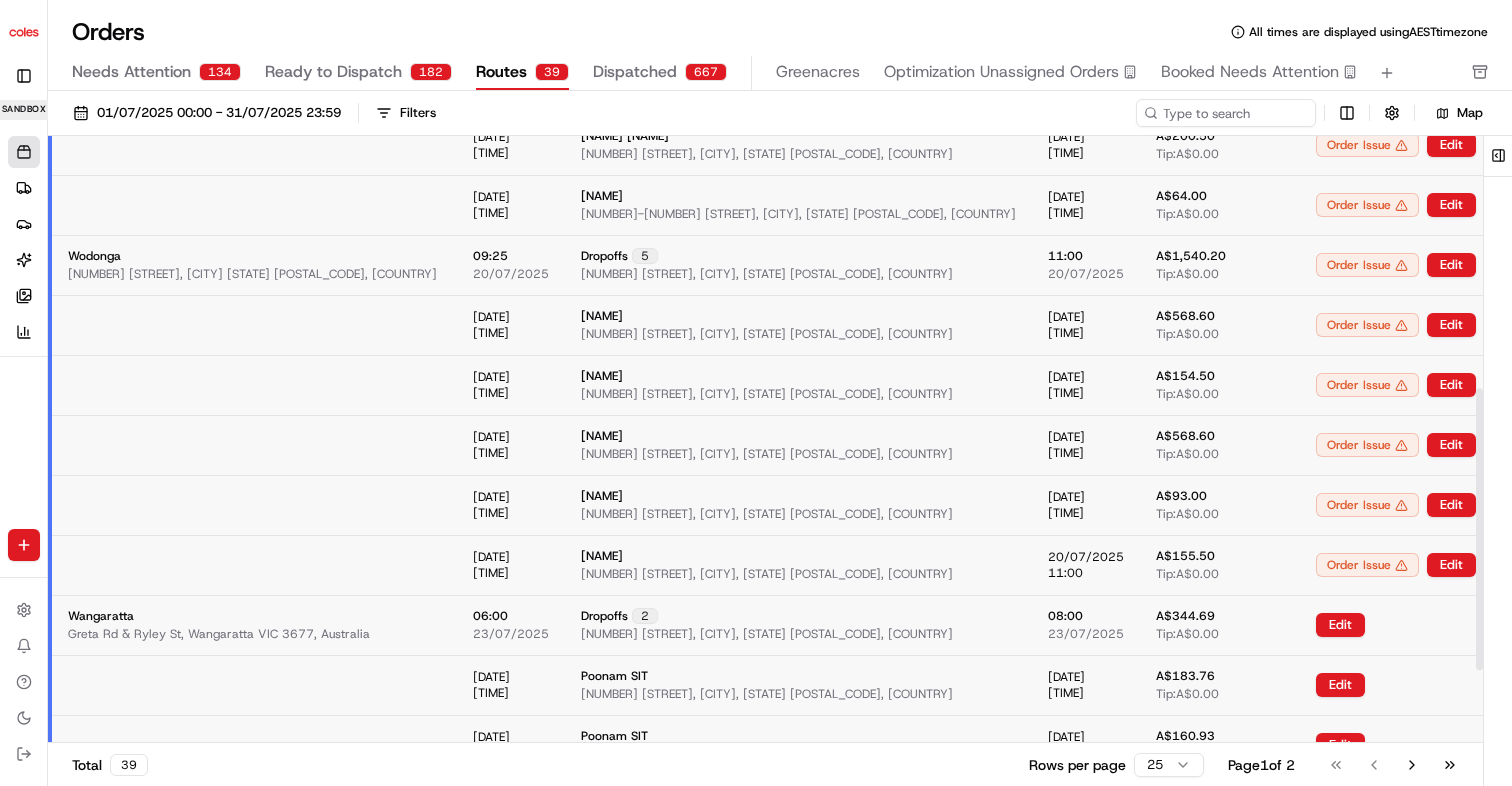 scroll, scrollTop: 694, scrollLeft: 0, axis: vertical 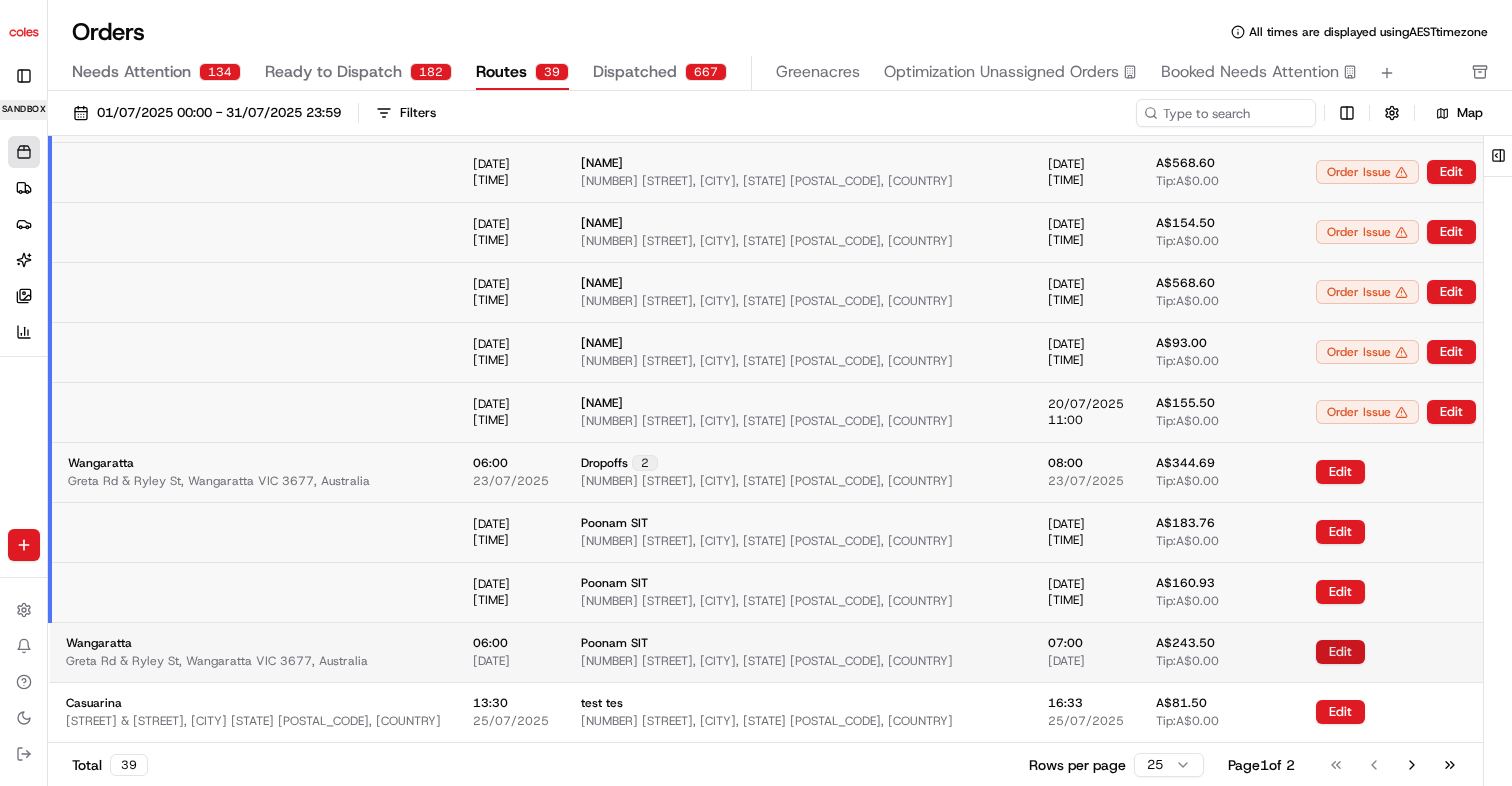 click on "Edit" at bounding box center [1340, 652] 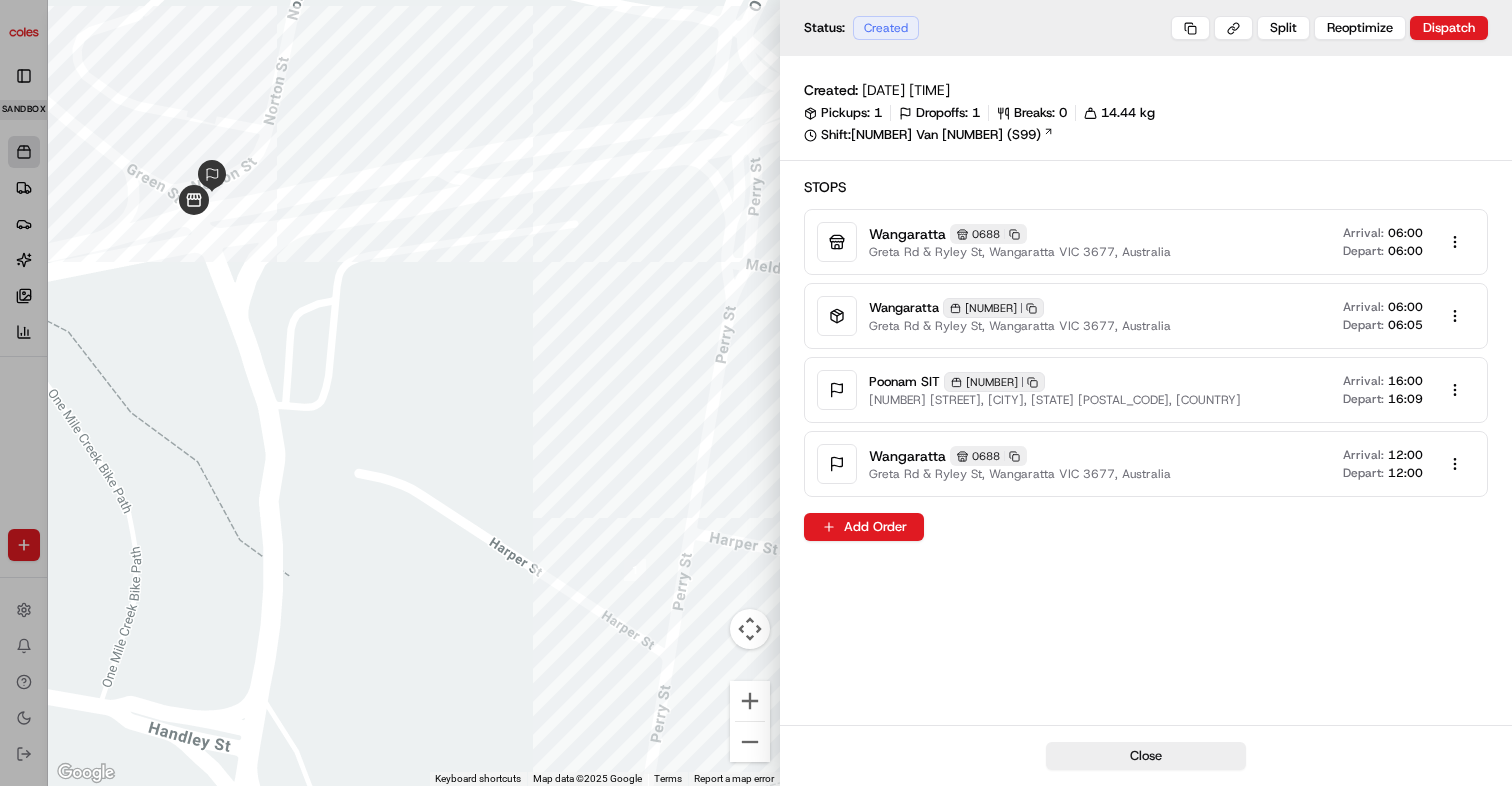 type 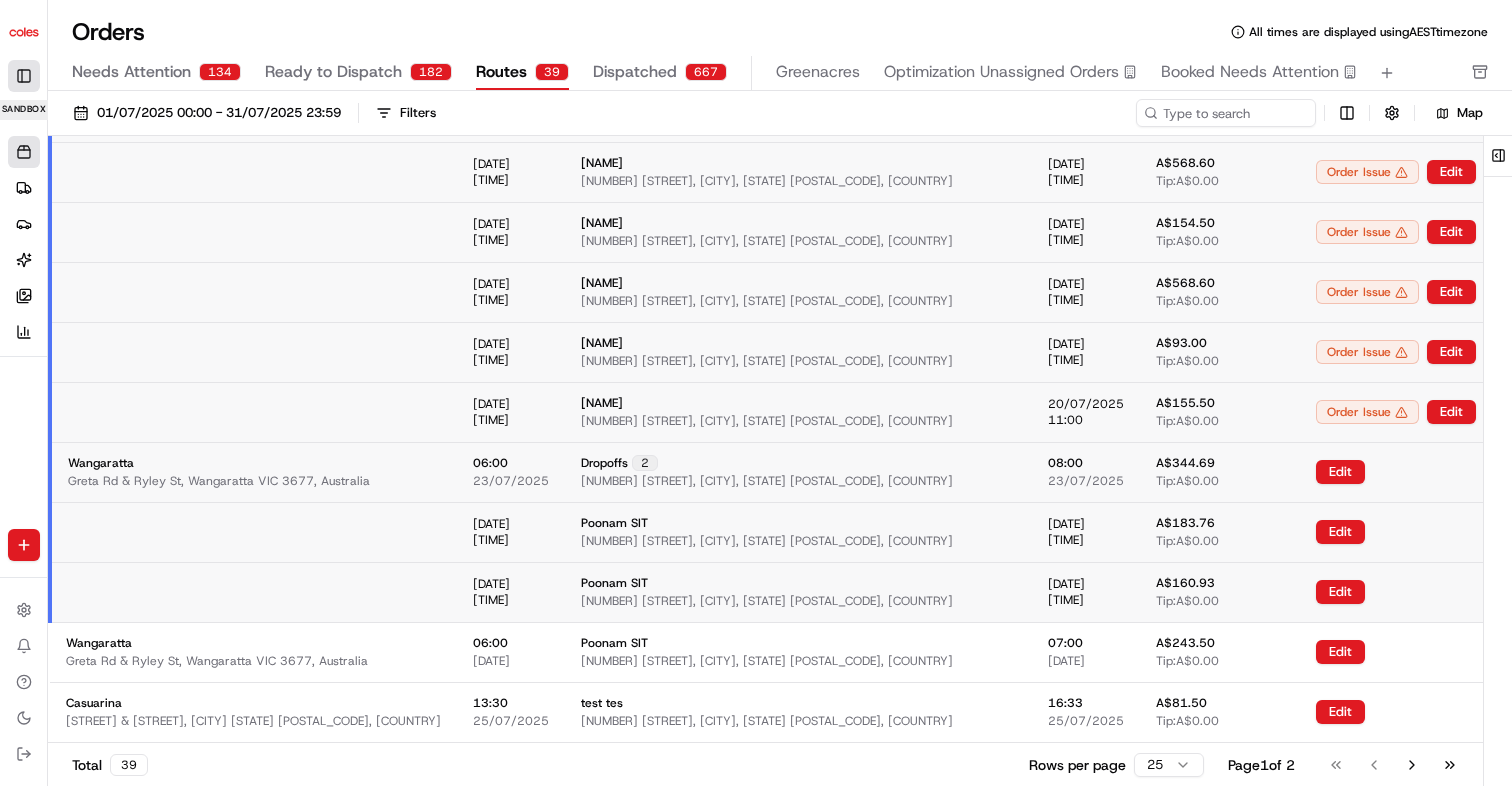 click on "Toggle Sidebar" at bounding box center [24, 76] 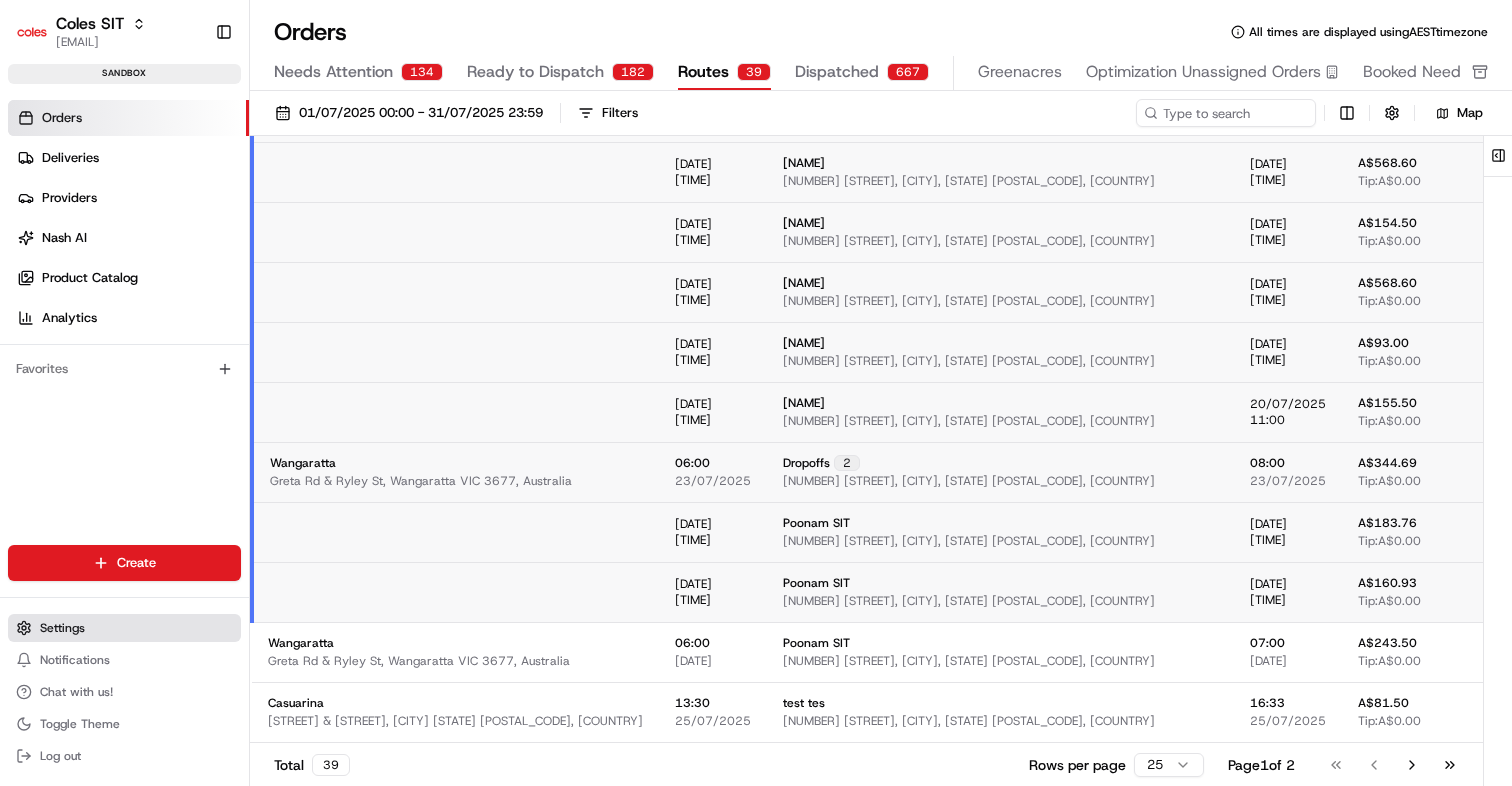 click on "Settings" at bounding box center [62, 628] 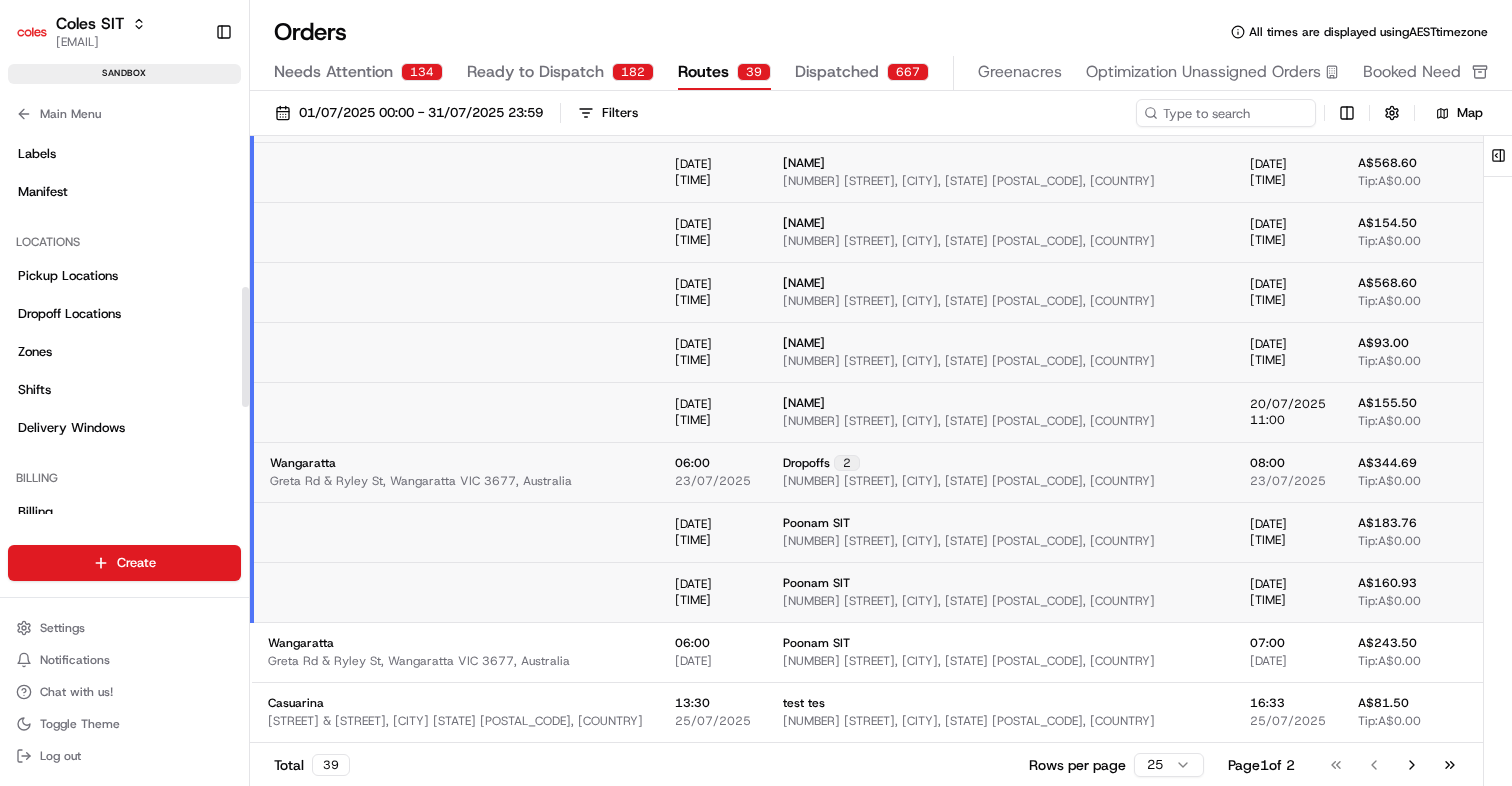 scroll, scrollTop: 505, scrollLeft: 0, axis: vertical 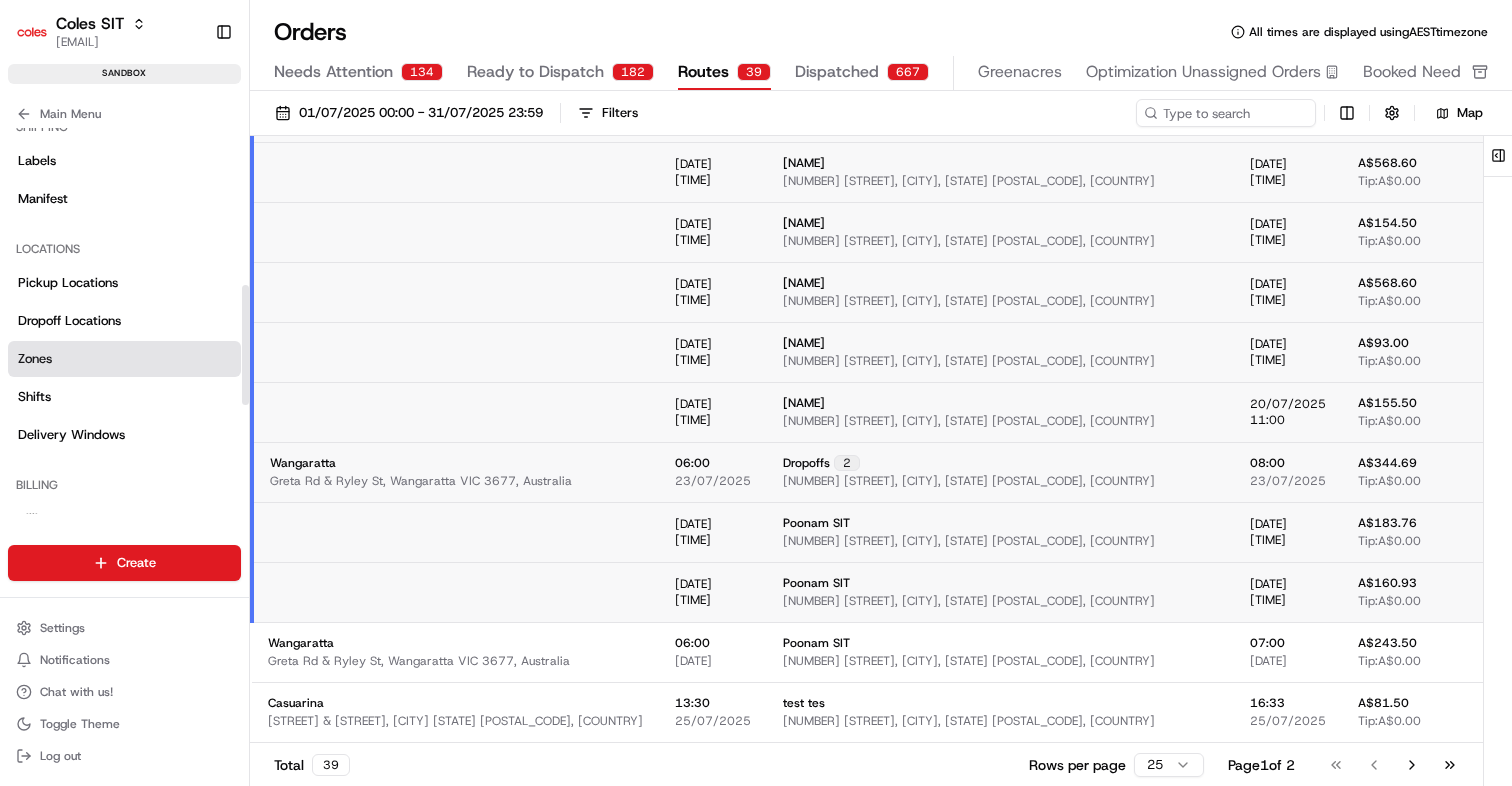 click on "Zones" at bounding box center (124, 359) 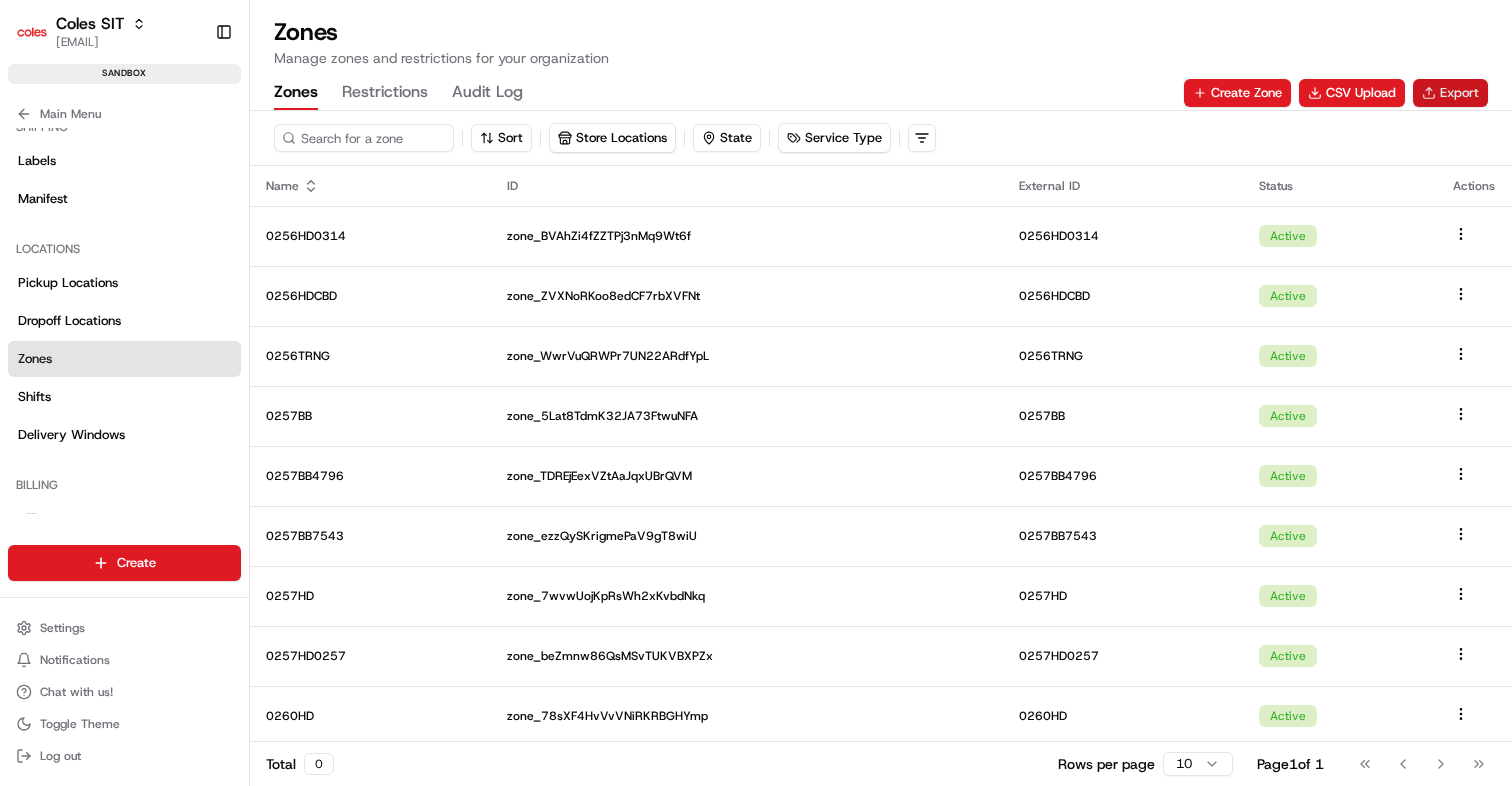 click on "Export" at bounding box center [1450, 93] 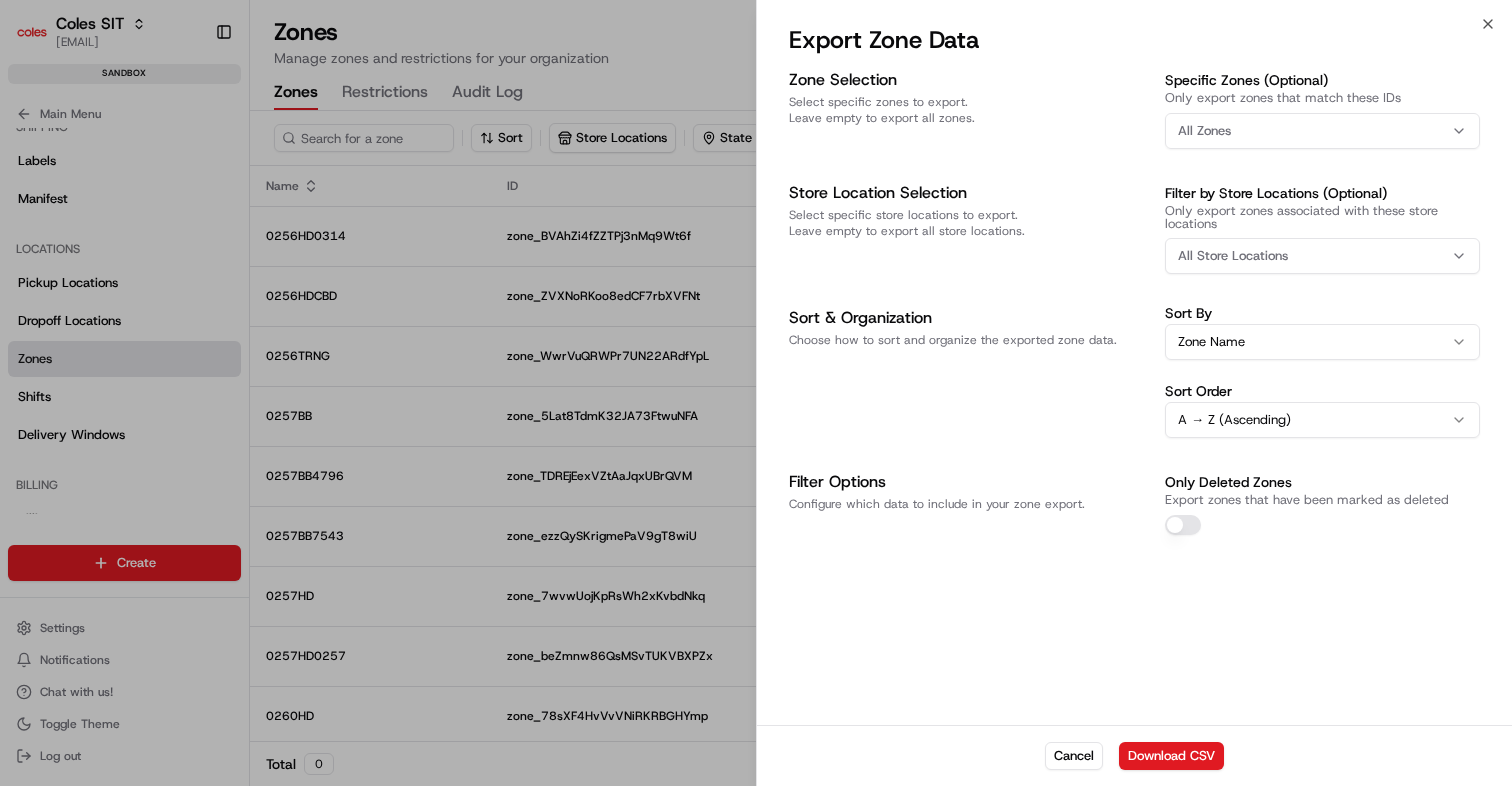 click on "All Zones" at bounding box center [1322, 131] 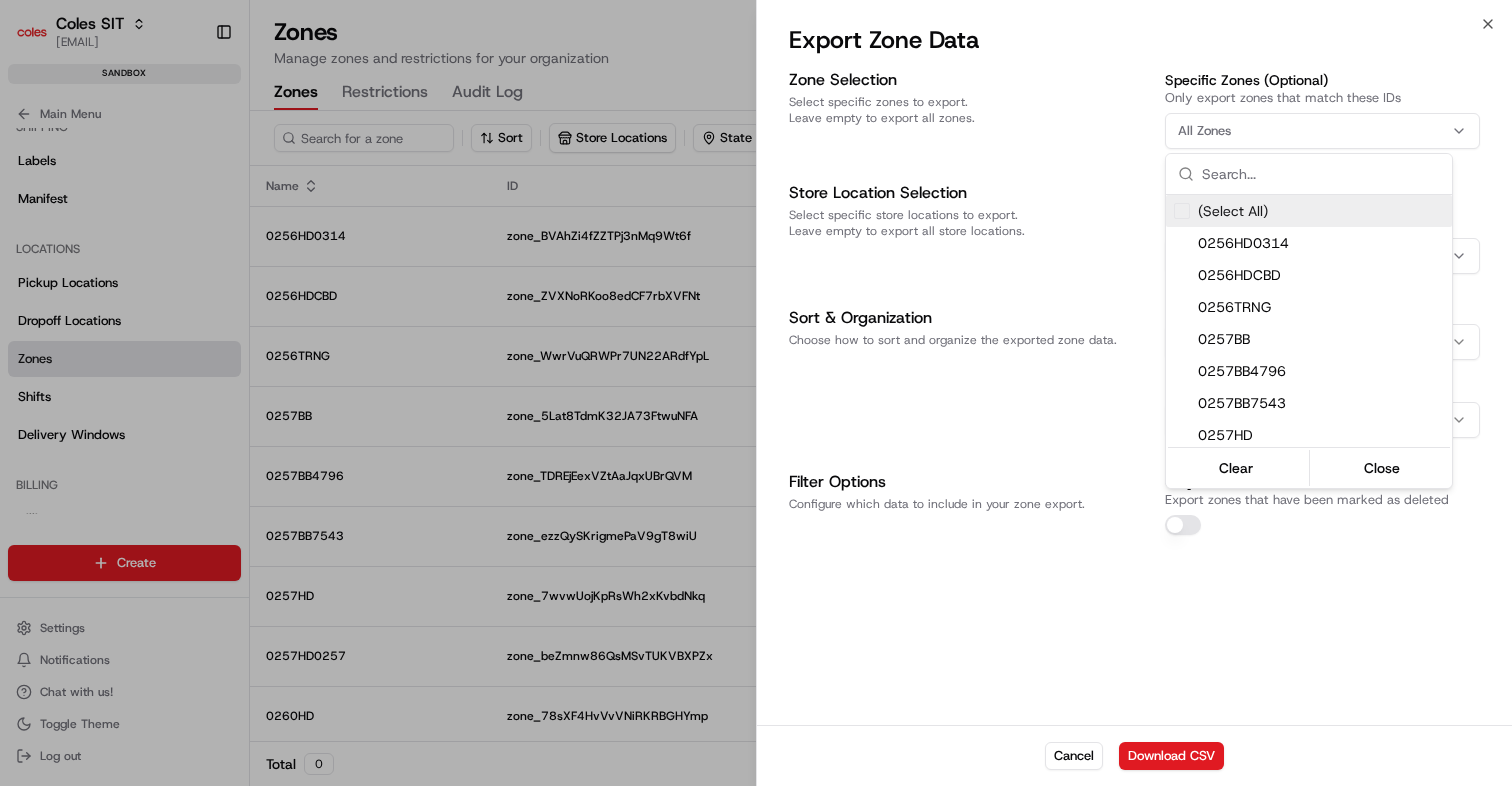 click at bounding box center [756, 393] 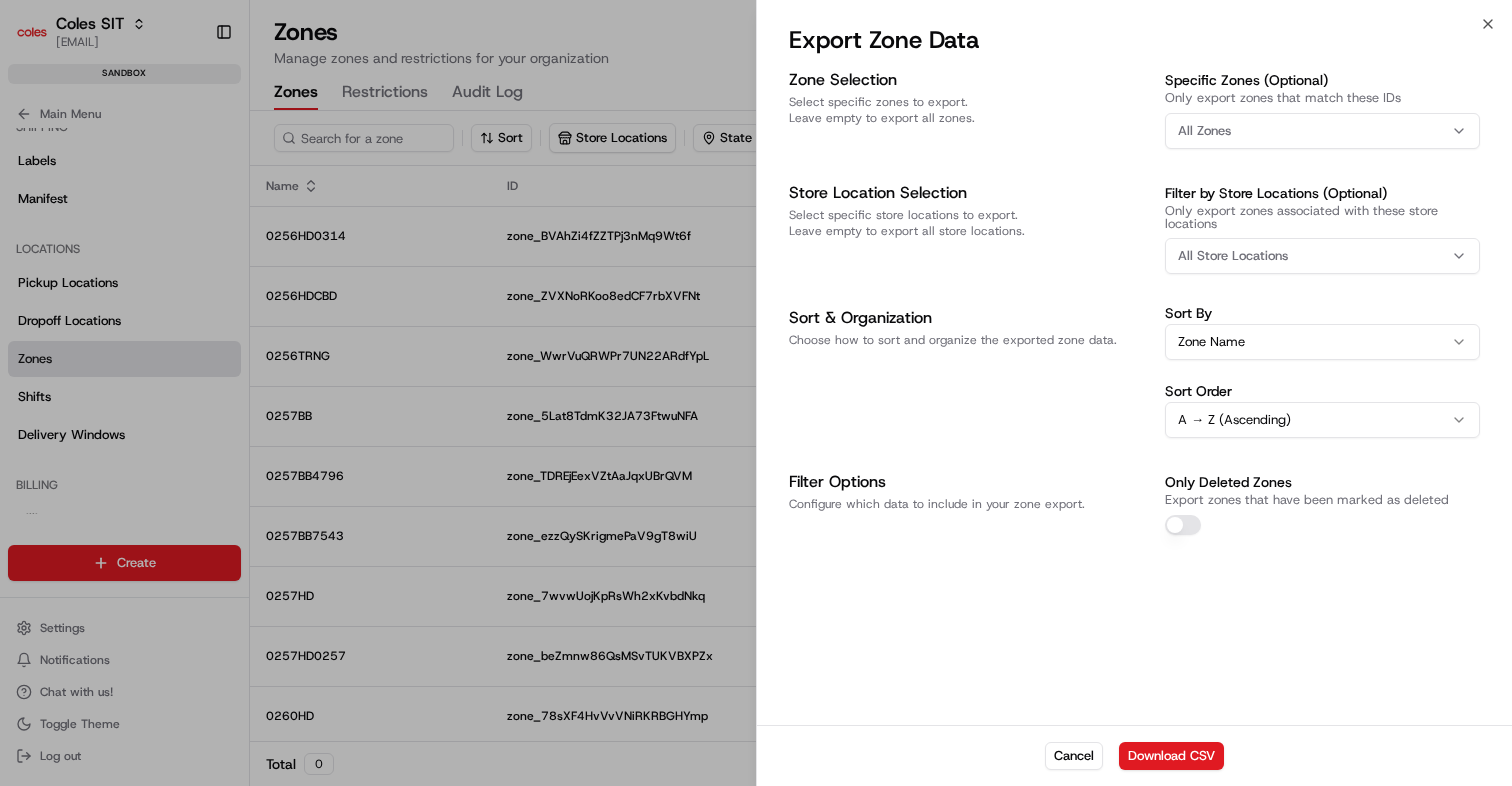 click on "All Store Locations" at bounding box center (1233, 256) 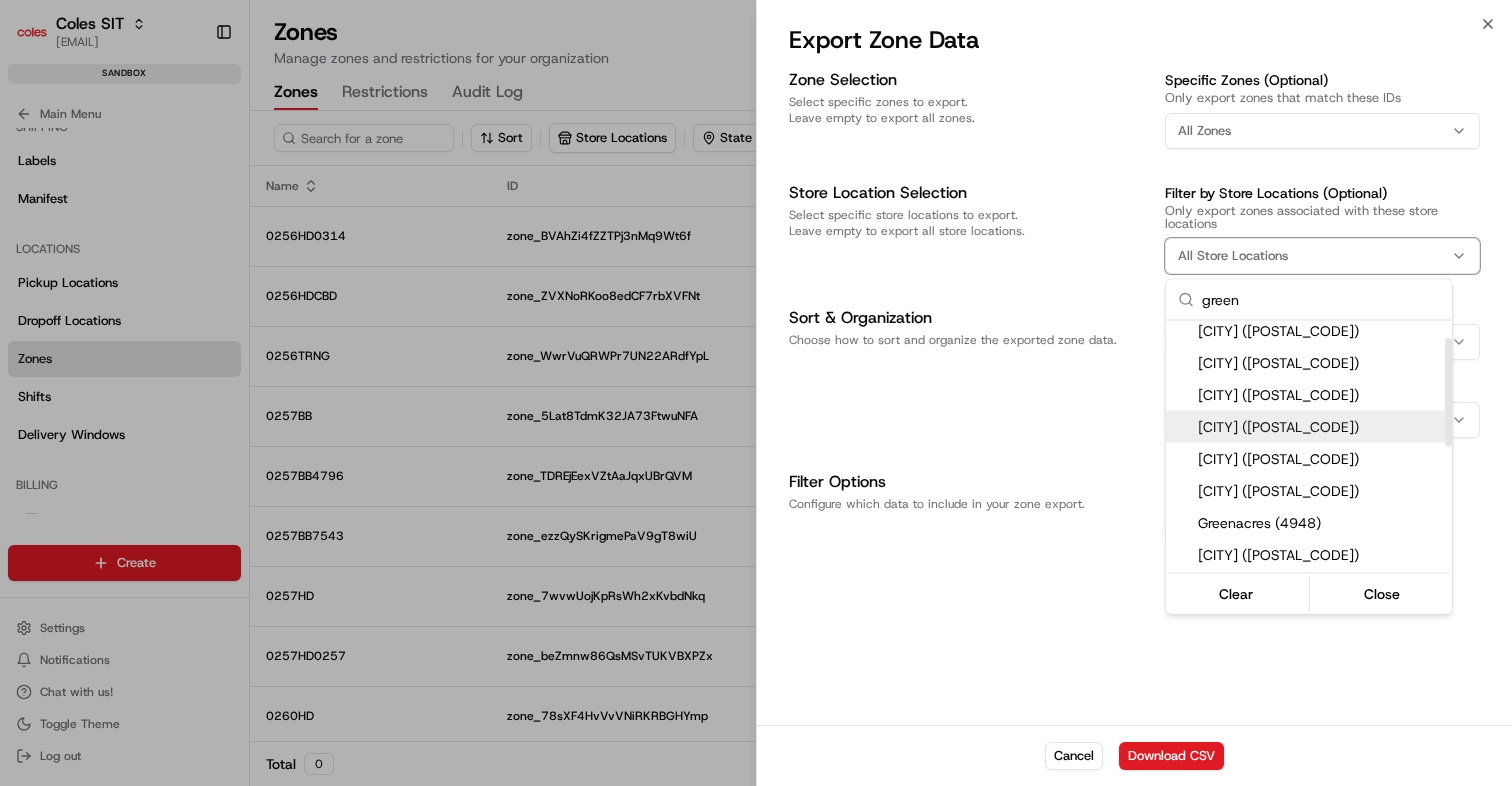 scroll, scrollTop: 48, scrollLeft: 0, axis: vertical 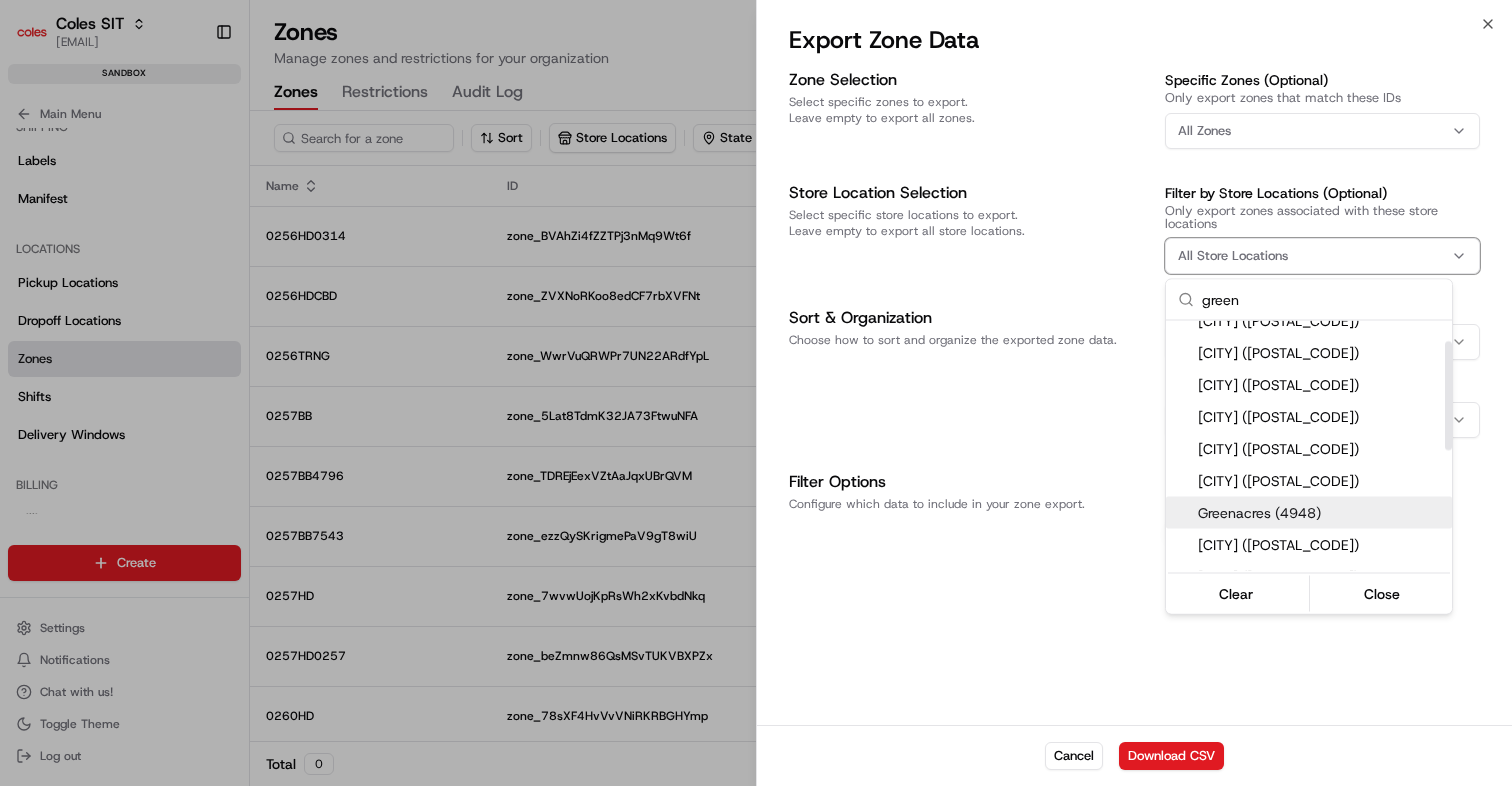 type on "green" 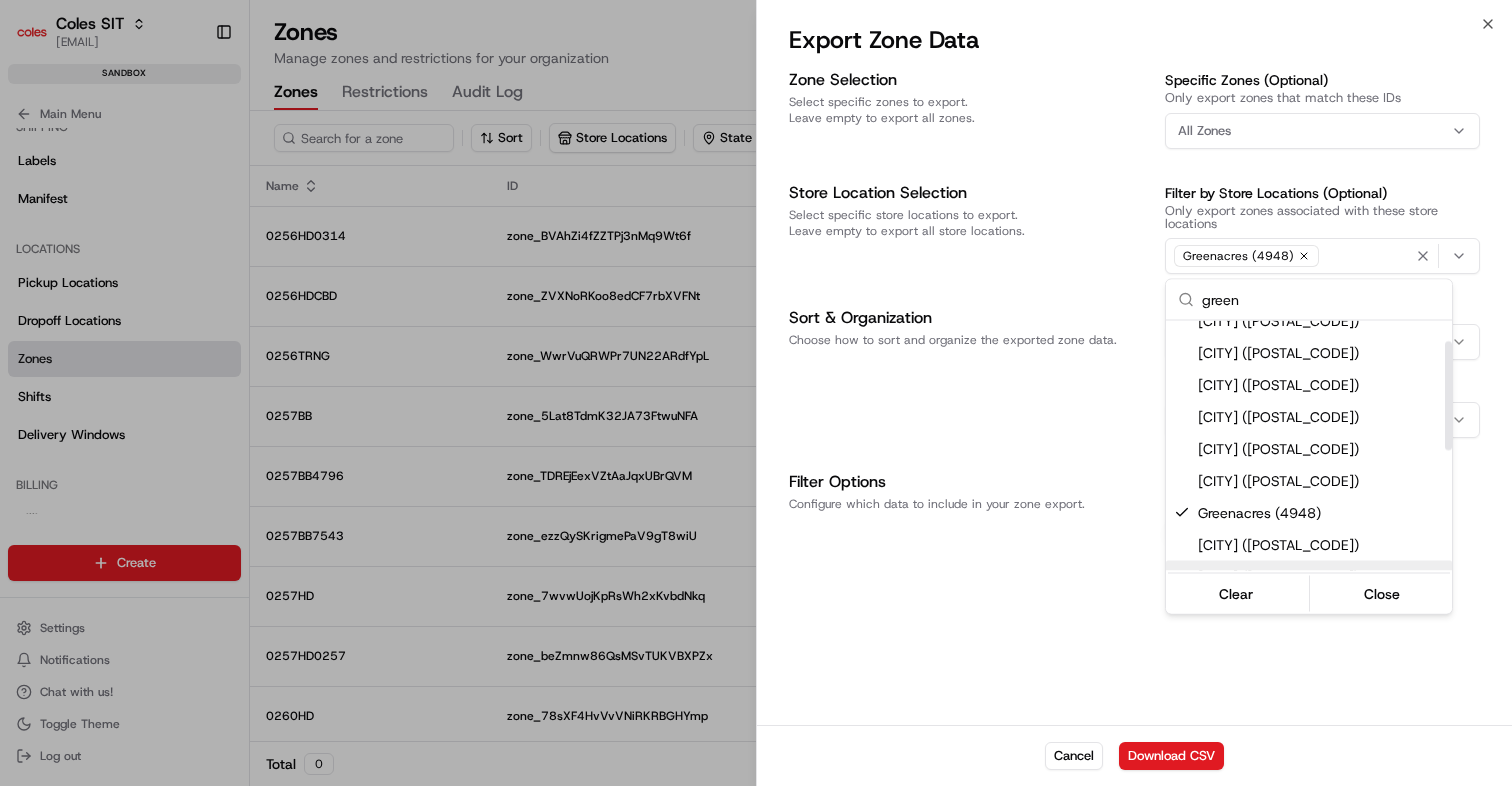 click at bounding box center [756, 393] 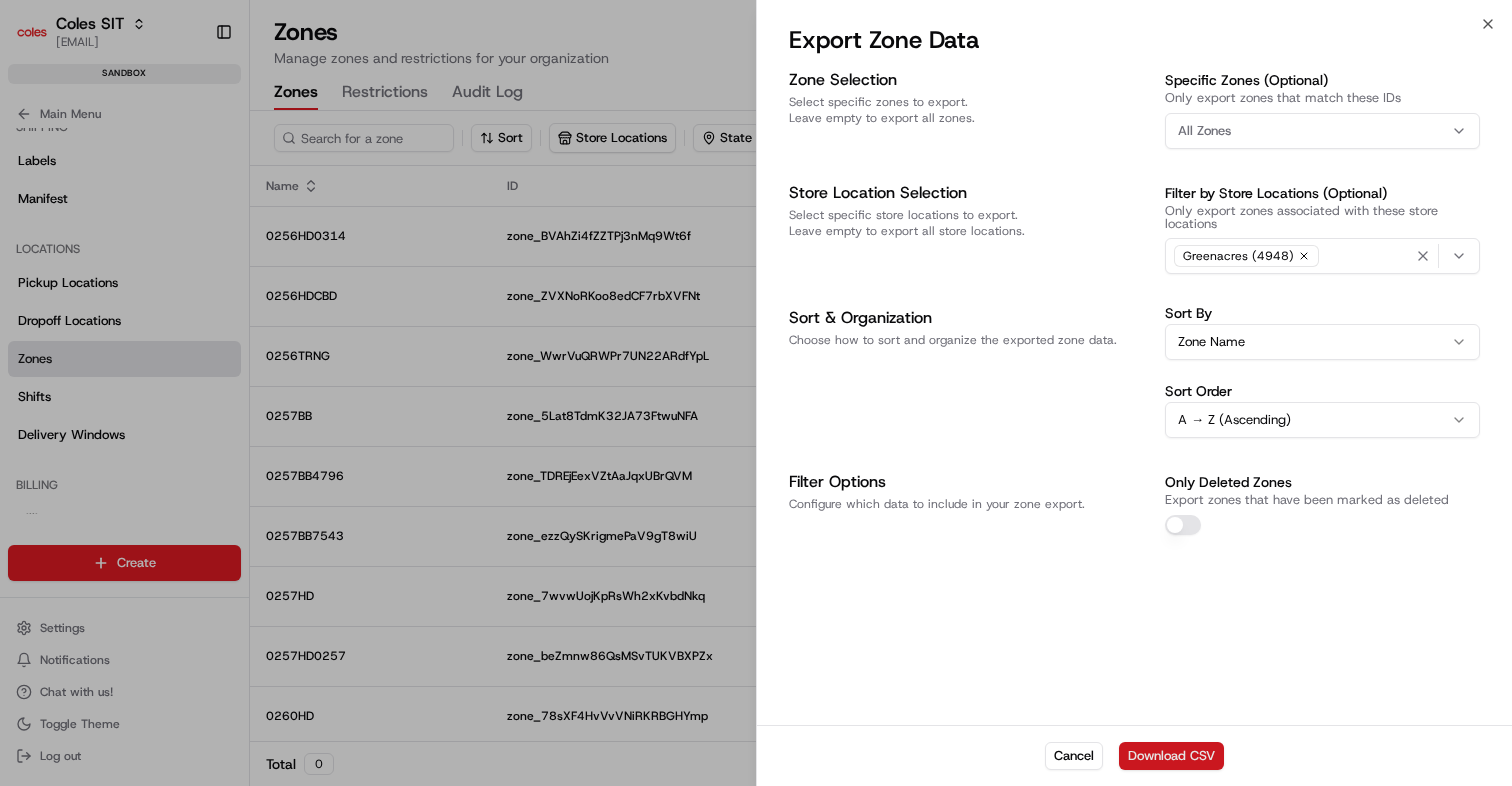 click on "Download CSV" at bounding box center [1171, 756] 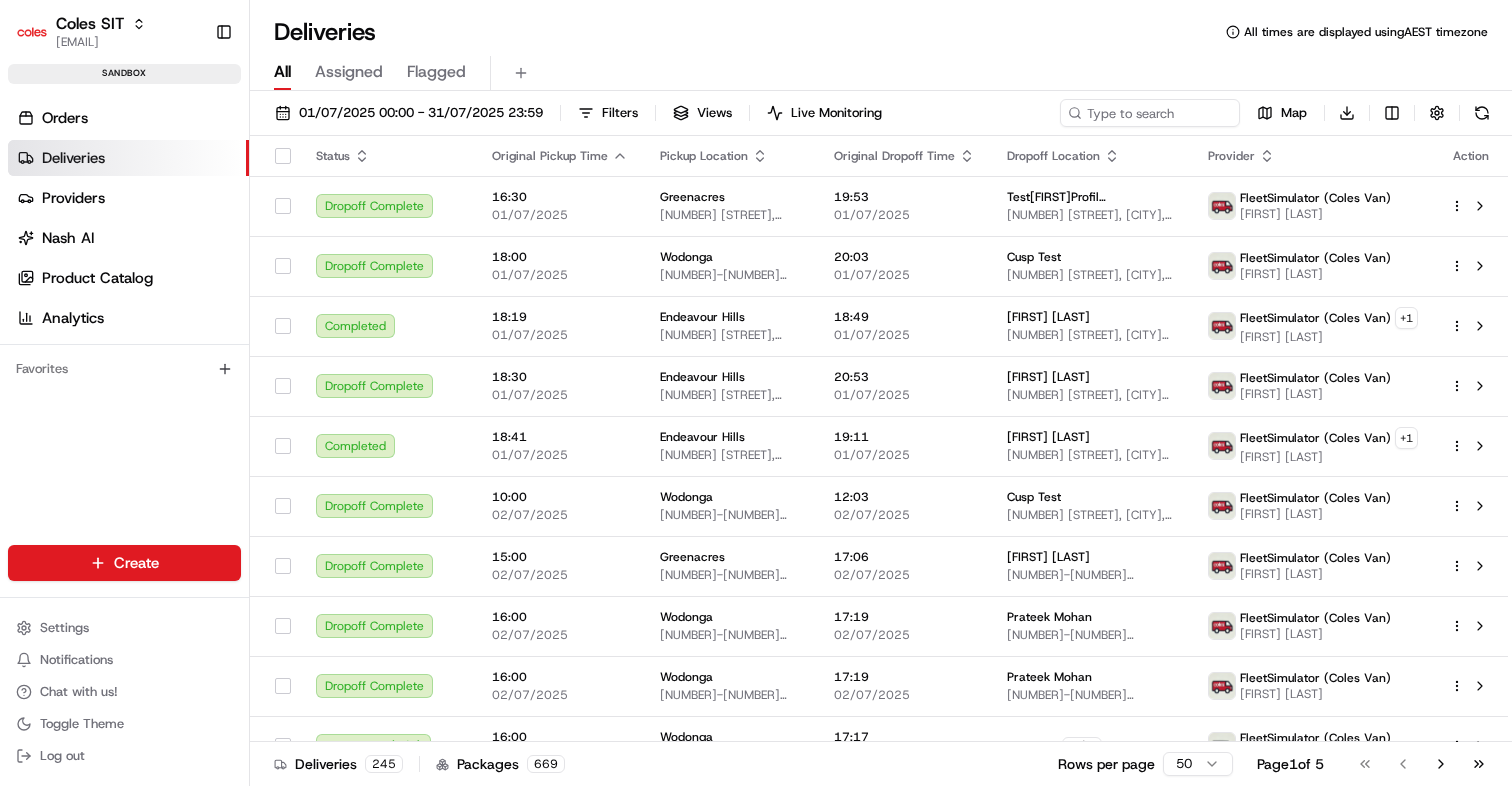 scroll, scrollTop: 0, scrollLeft: 0, axis: both 